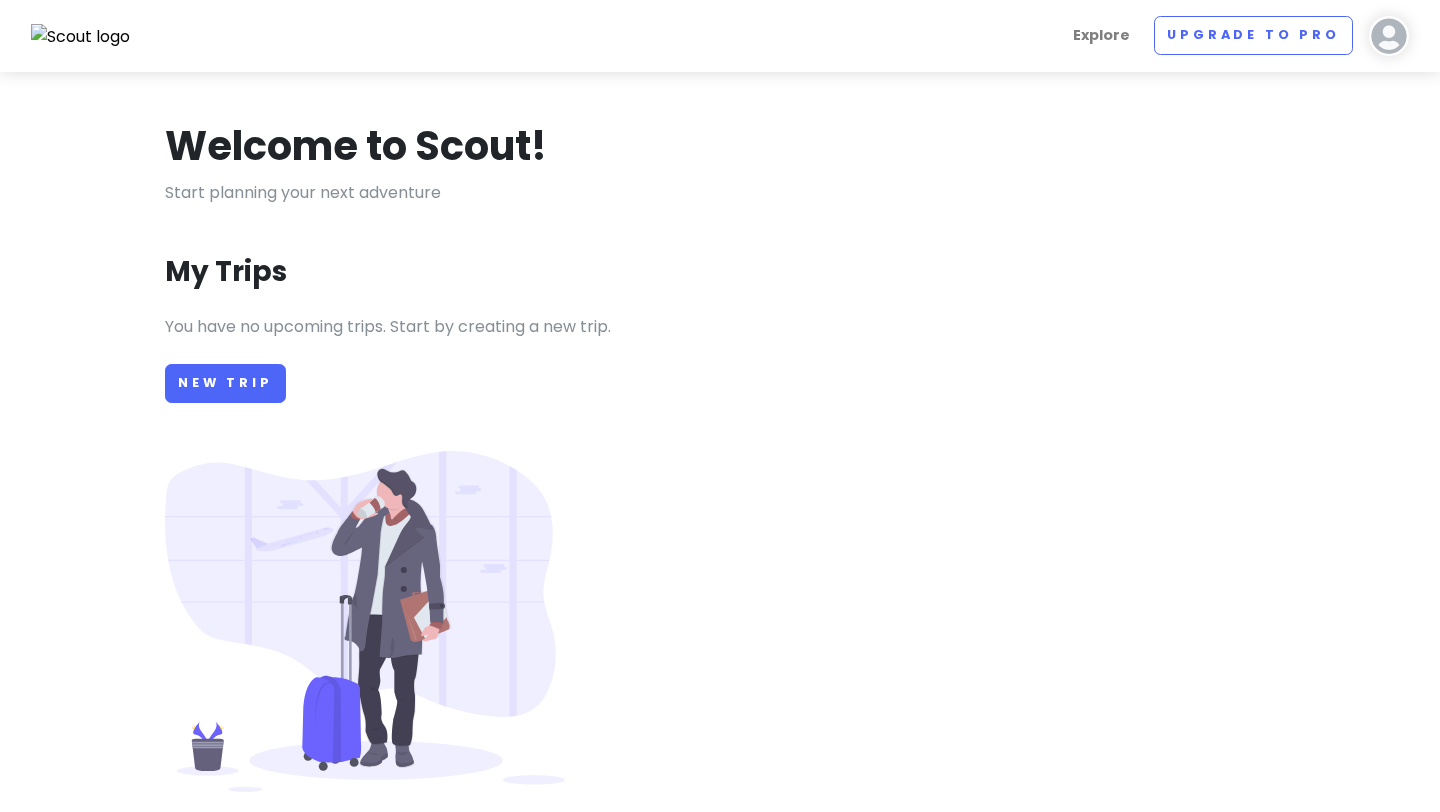 scroll, scrollTop: 0, scrollLeft: 0, axis: both 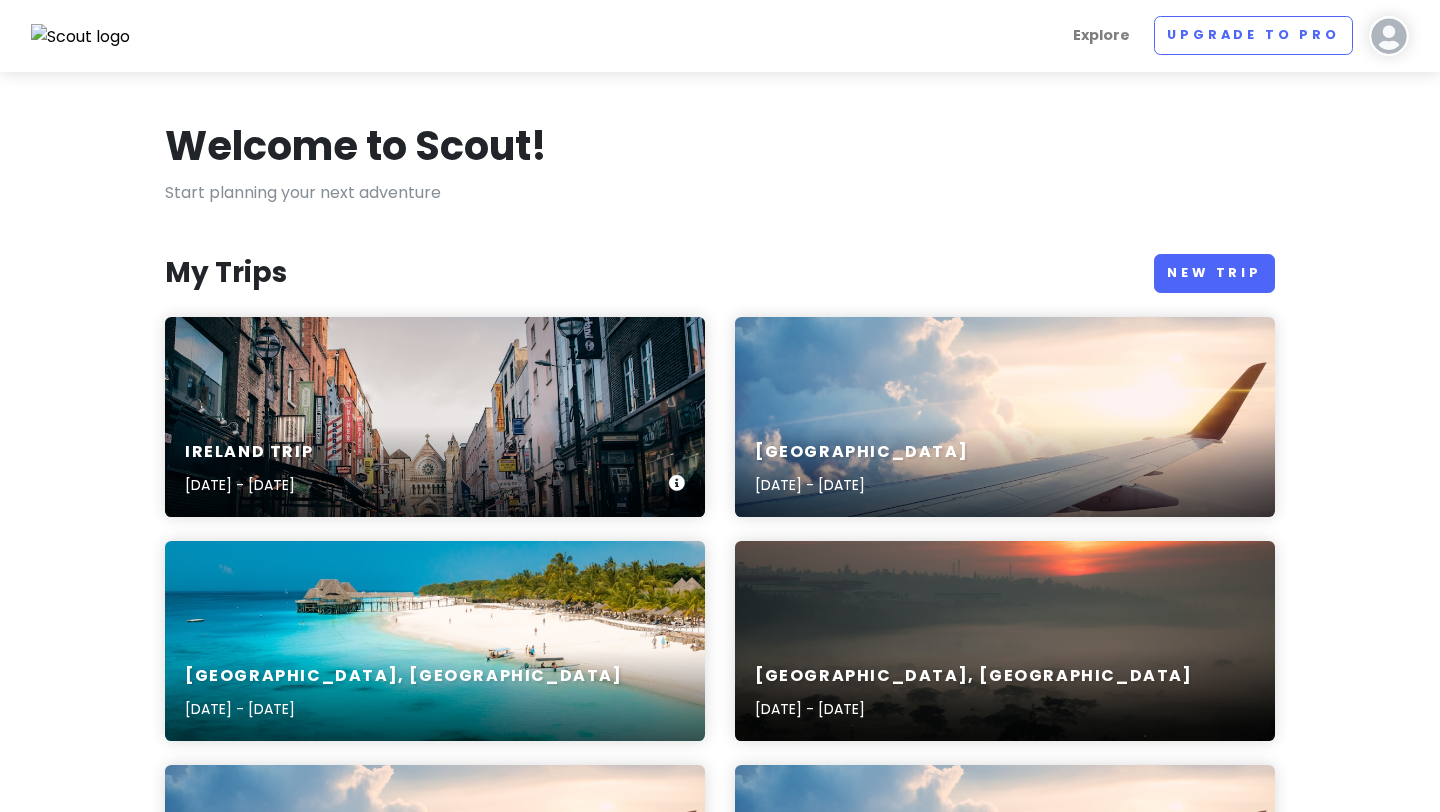 click on "Ireland Trip [DATE] - [DATE]" at bounding box center [435, 469] 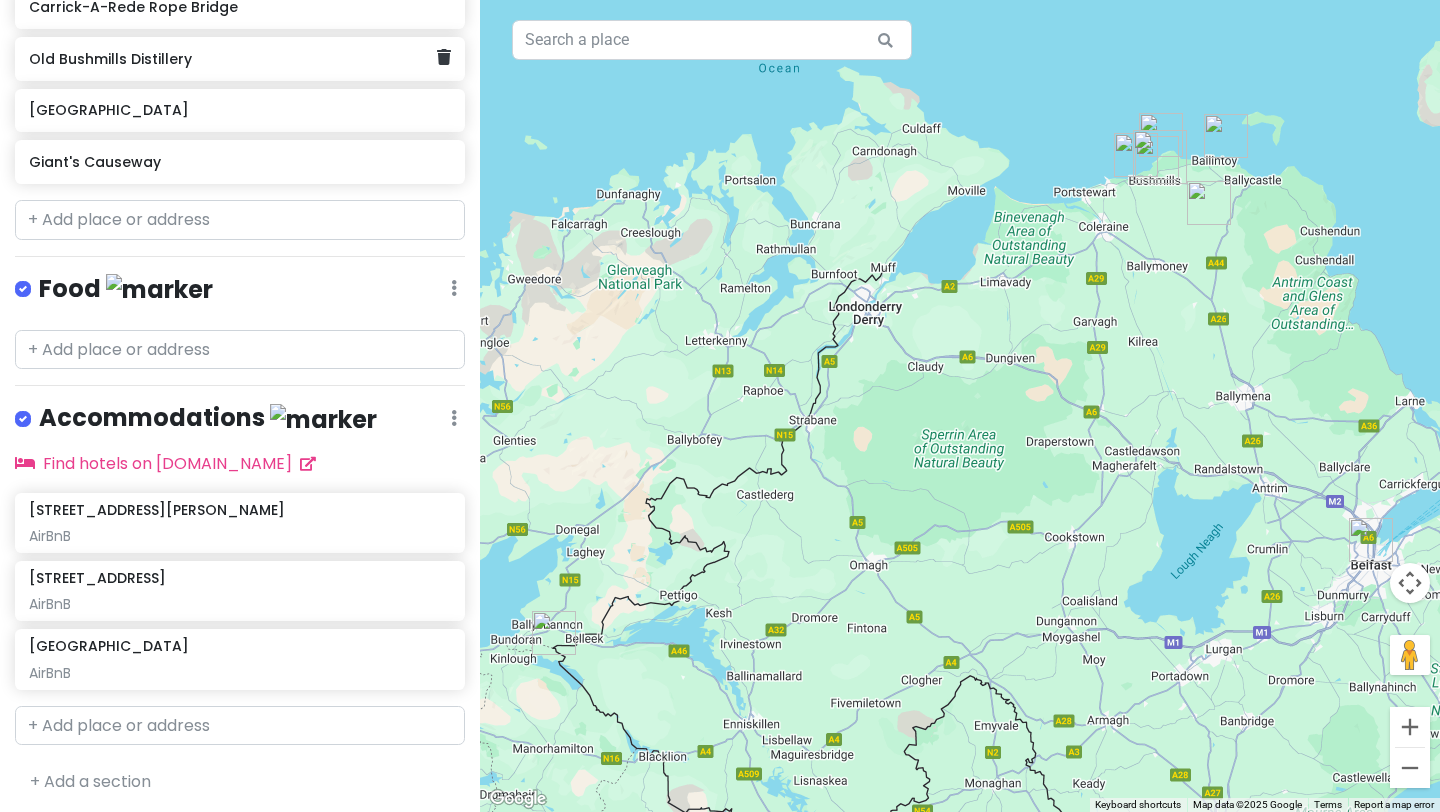 scroll, scrollTop: 418, scrollLeft: 0, axis: vertical 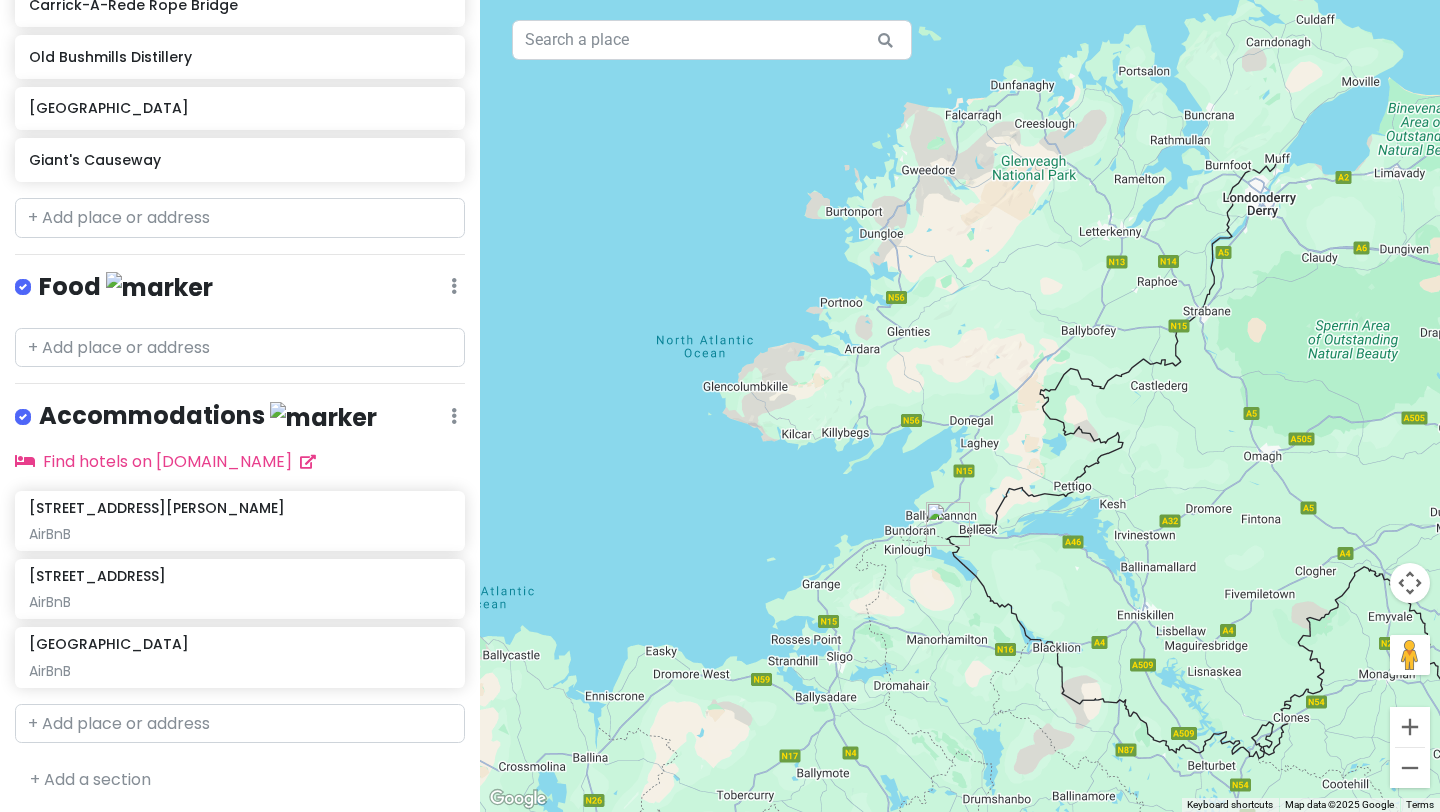 drag, startPoint x: 777, startPoint y: 495, endPoint x: 1172, endPoint y: 386, distance: 409.76334 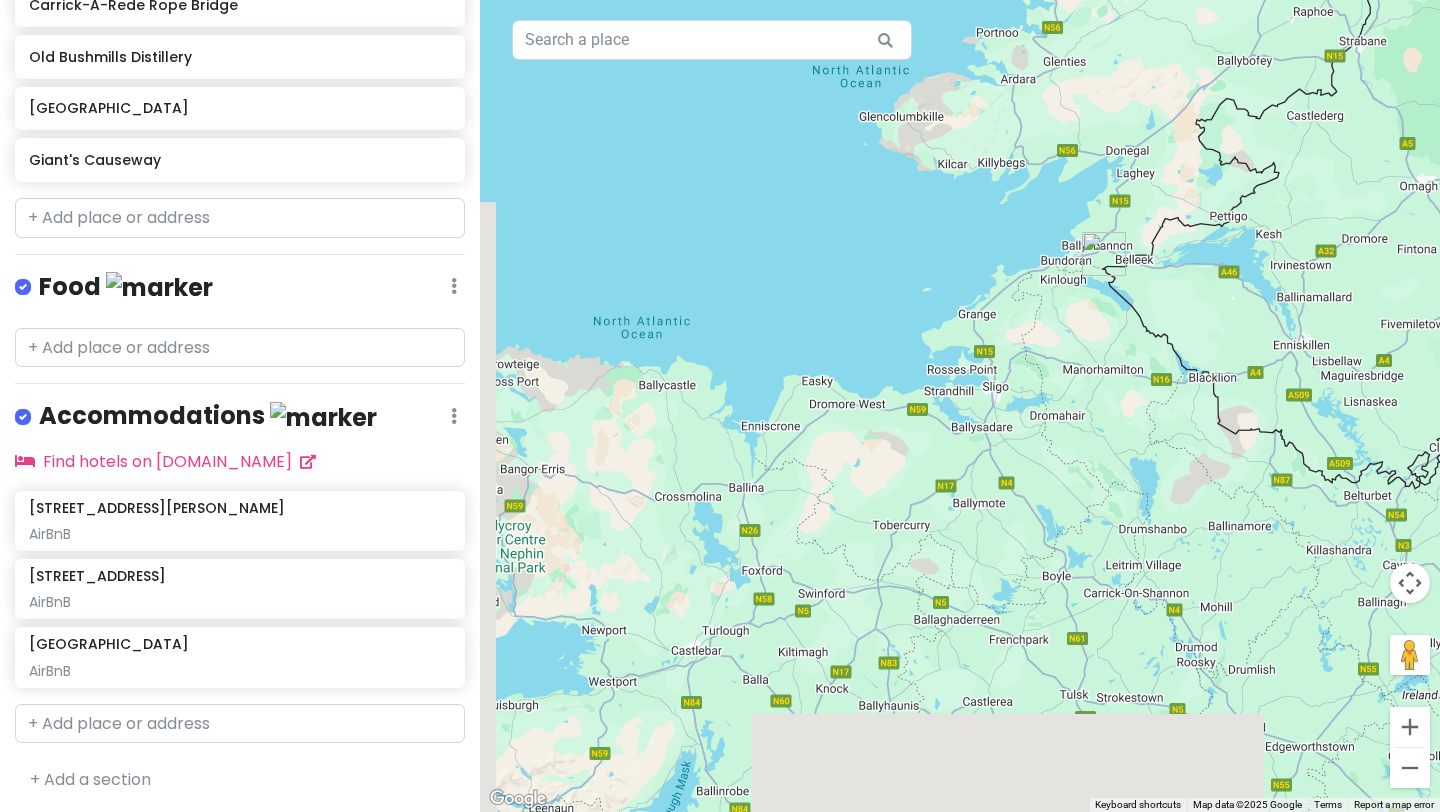 drag, startPoint x: 787, startPoint y: 531, endPoint x: 946, endPoint y: 260, distance: 314.20056 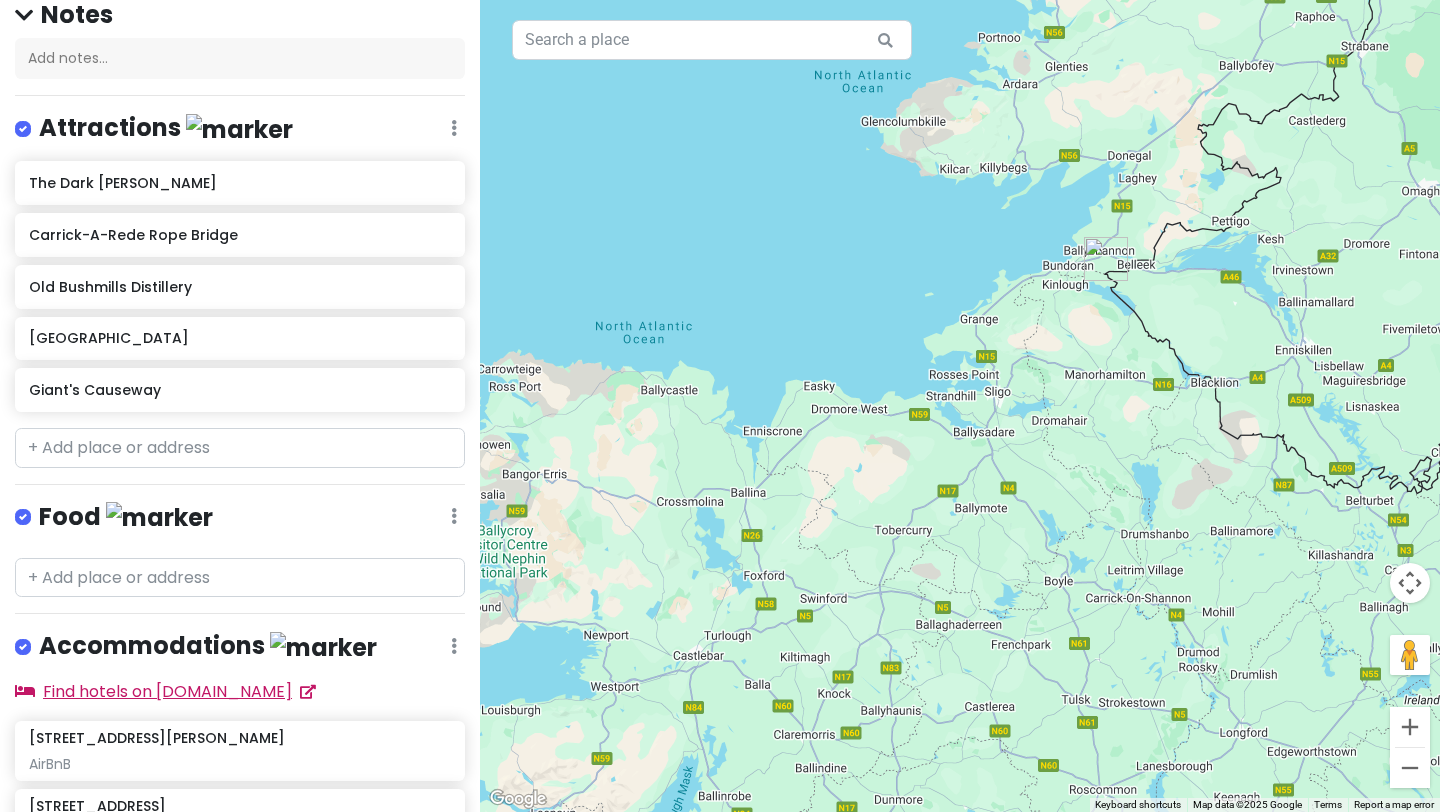 scroll, scrollTop: 0, scrollLeft: 0, axis: both 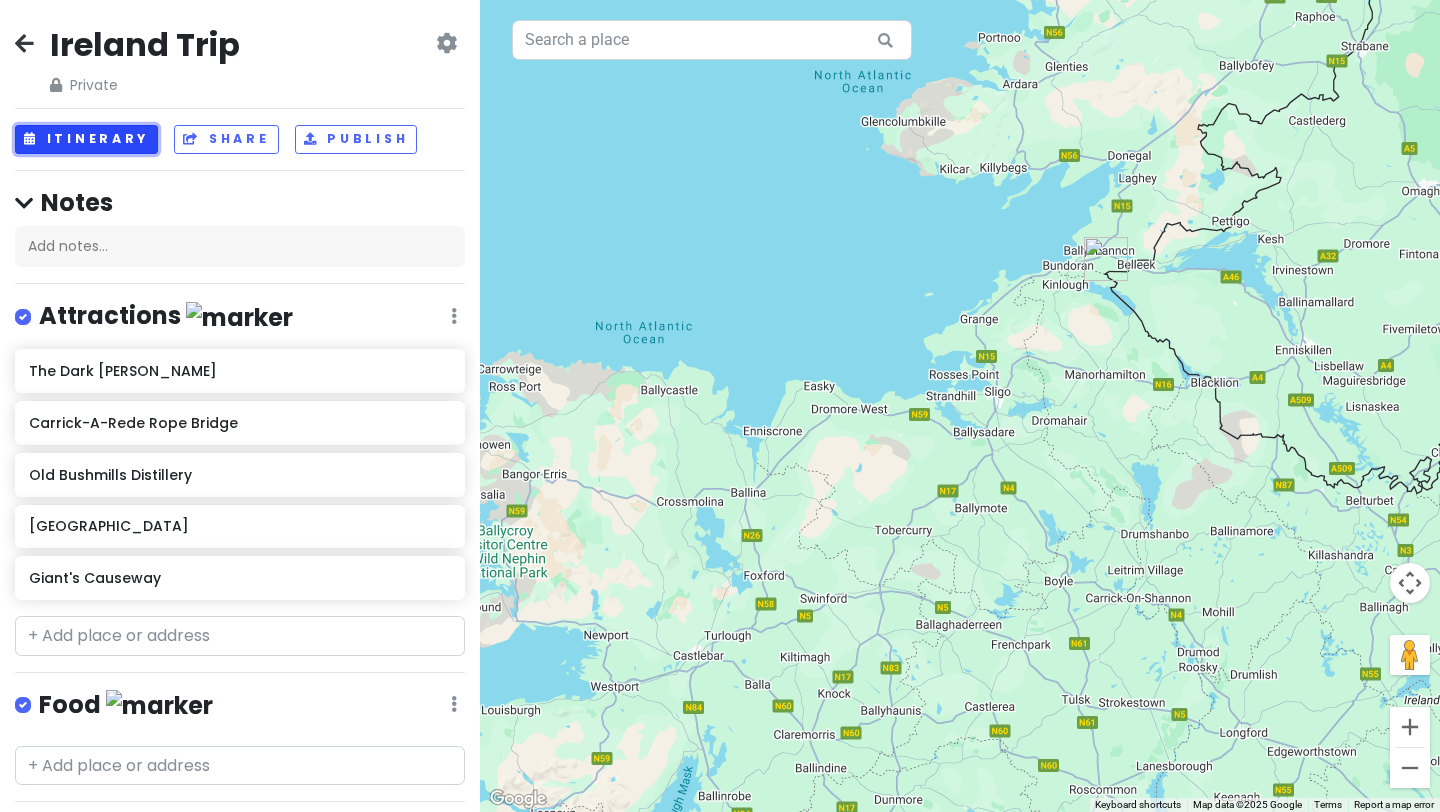 click on "Itinerary" at bounding box center (86, 139) 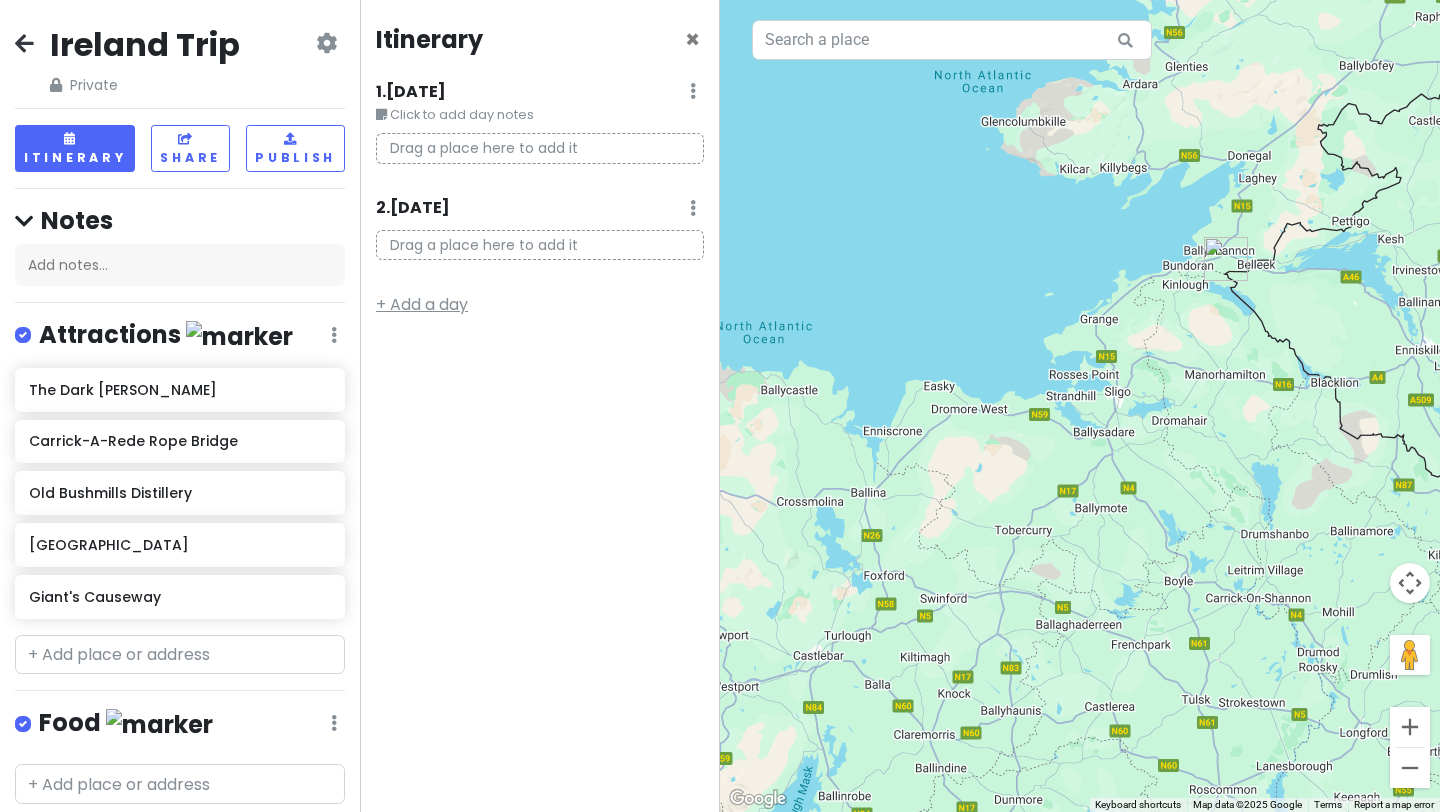click on "+ Add a day" at bounding box center (422, 304) 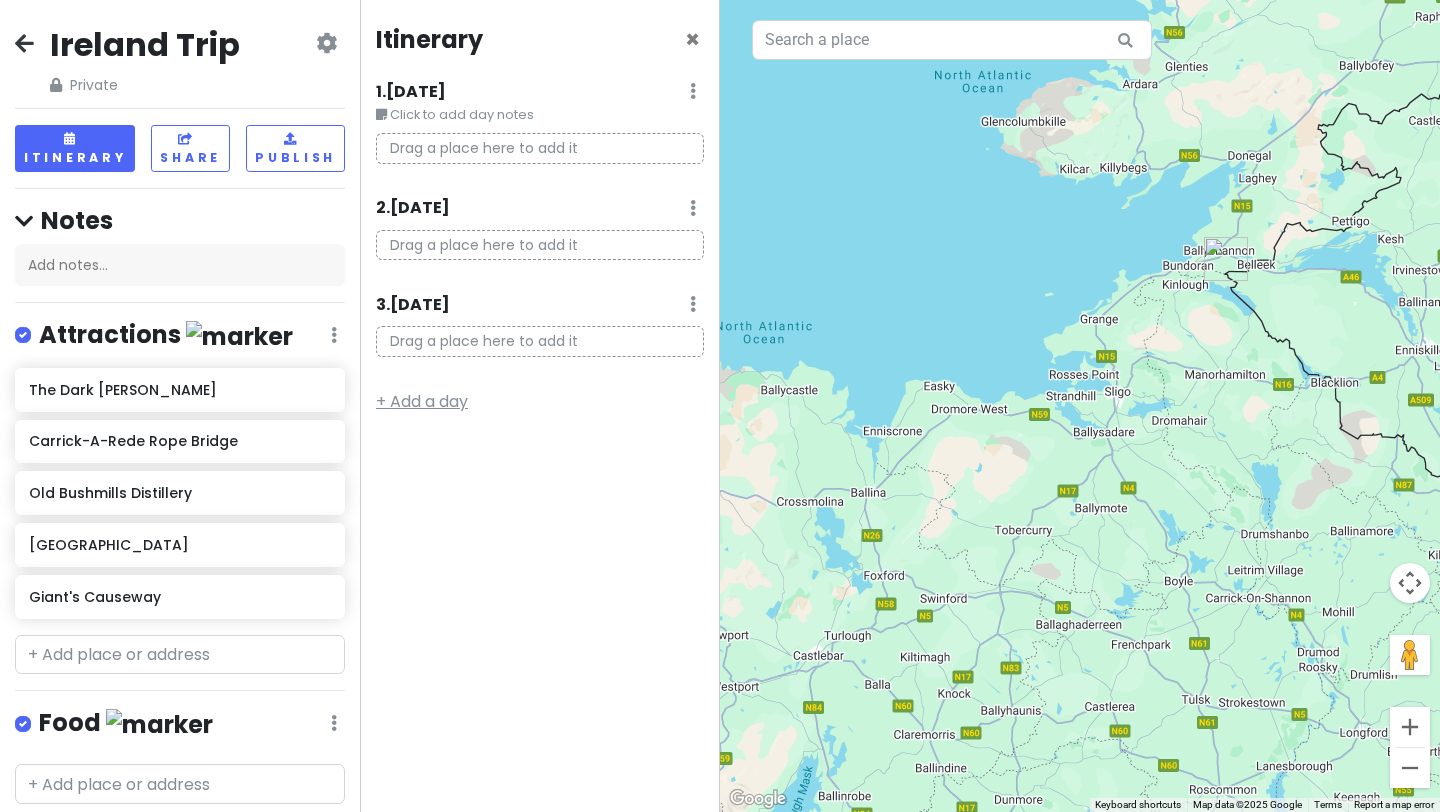 click on "+ Add a day" at bounding box center [422, 401] 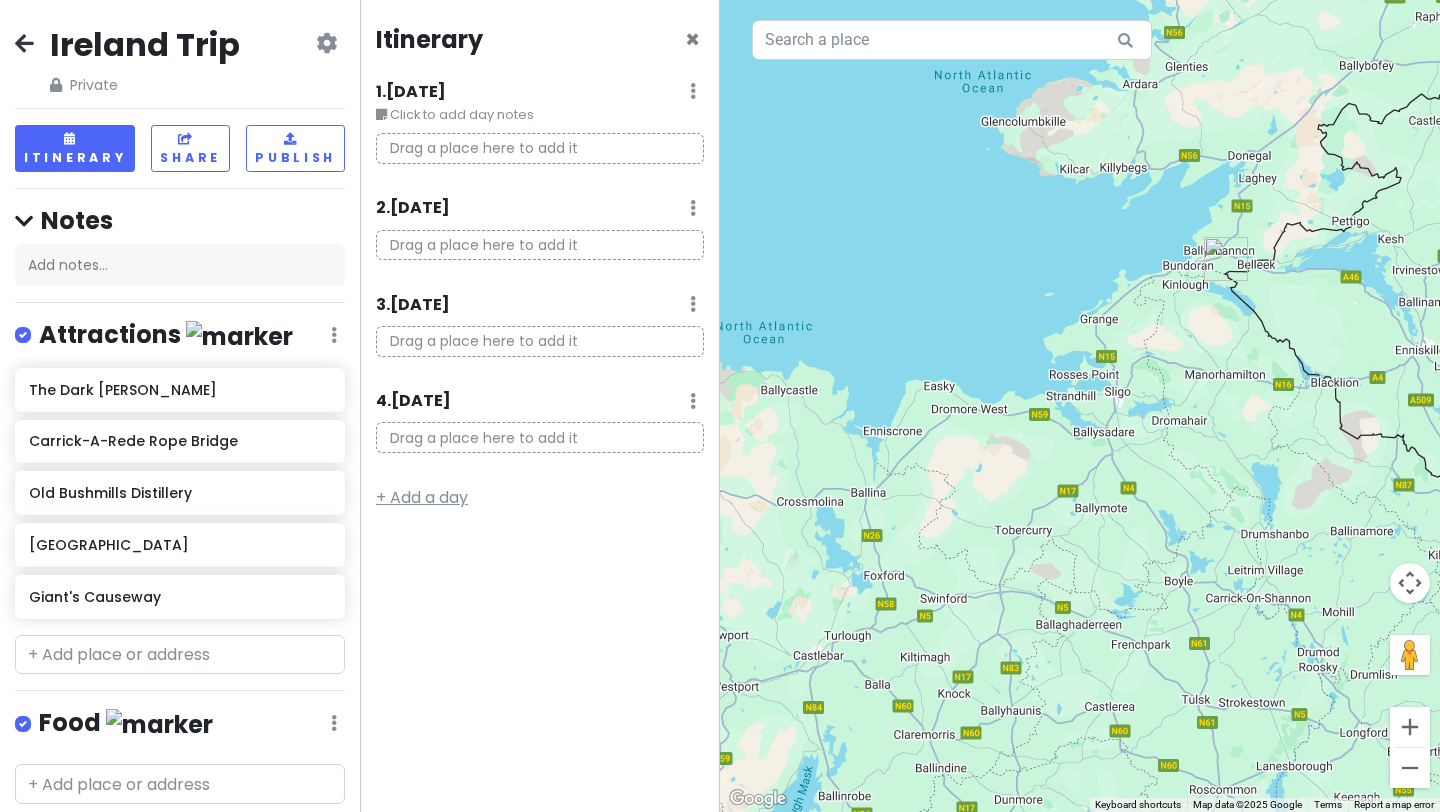 click on "+ Add a day" at bounding box center [422, 497] 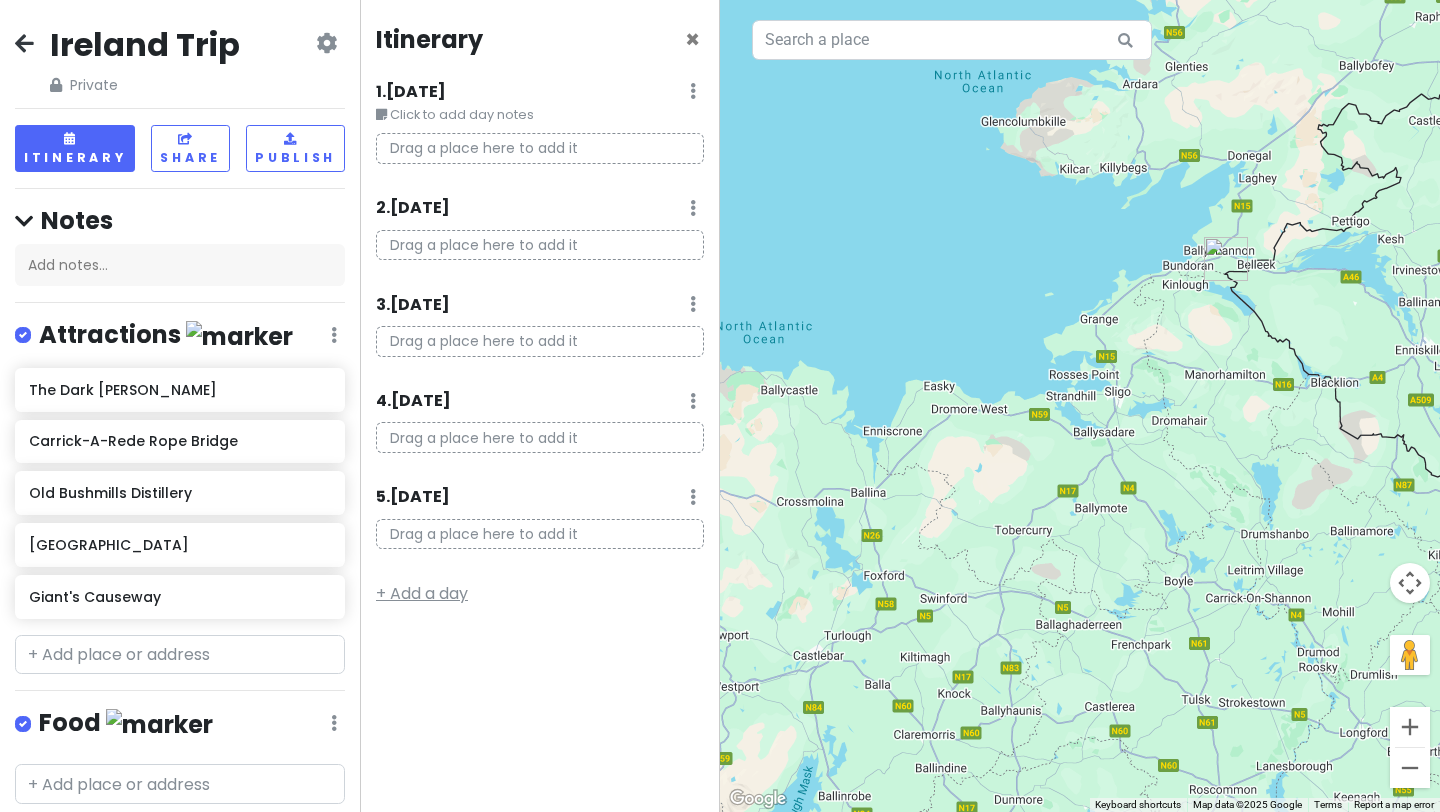click on "+ Add a day" at bounding box center [422, 593] 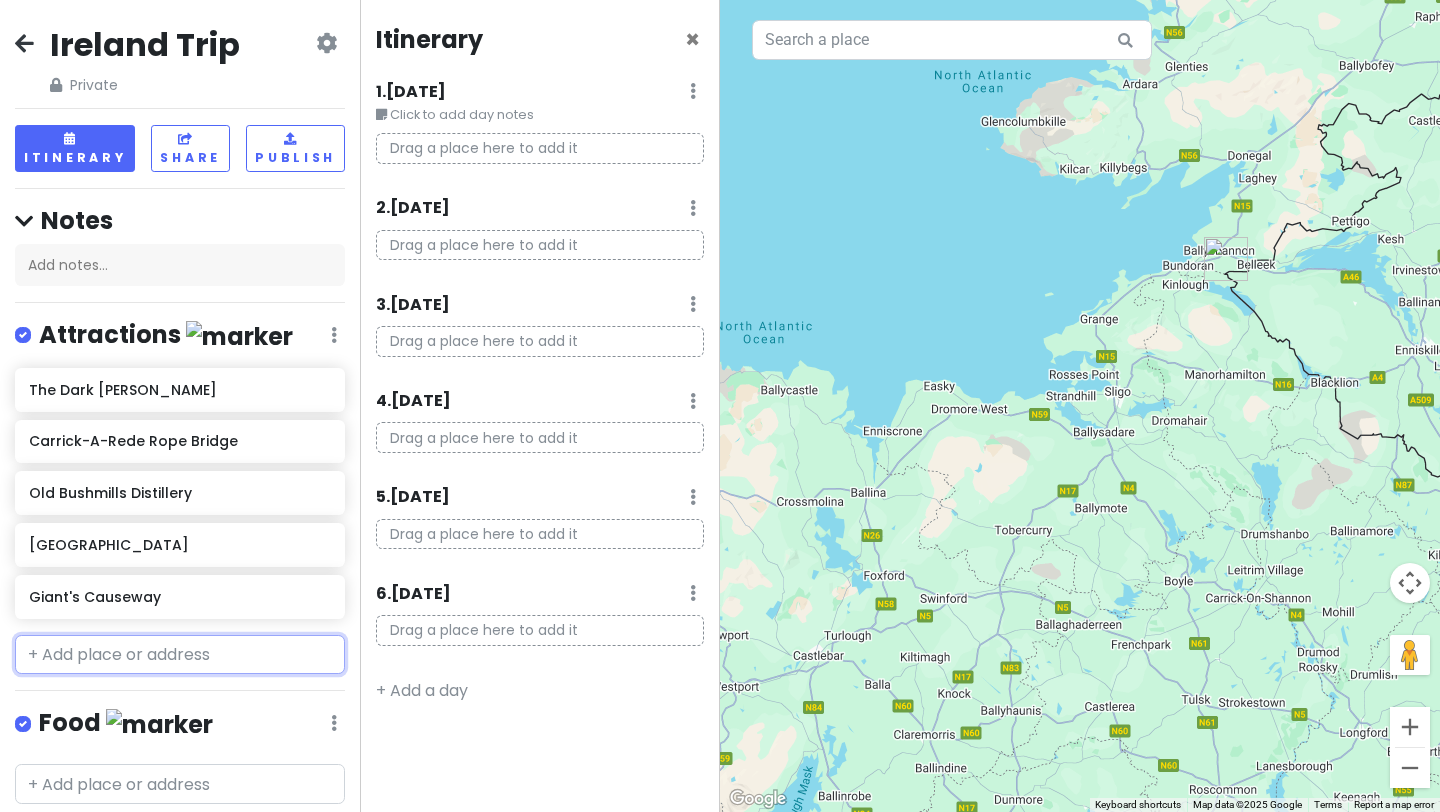 click at bounding box center (180, 655) 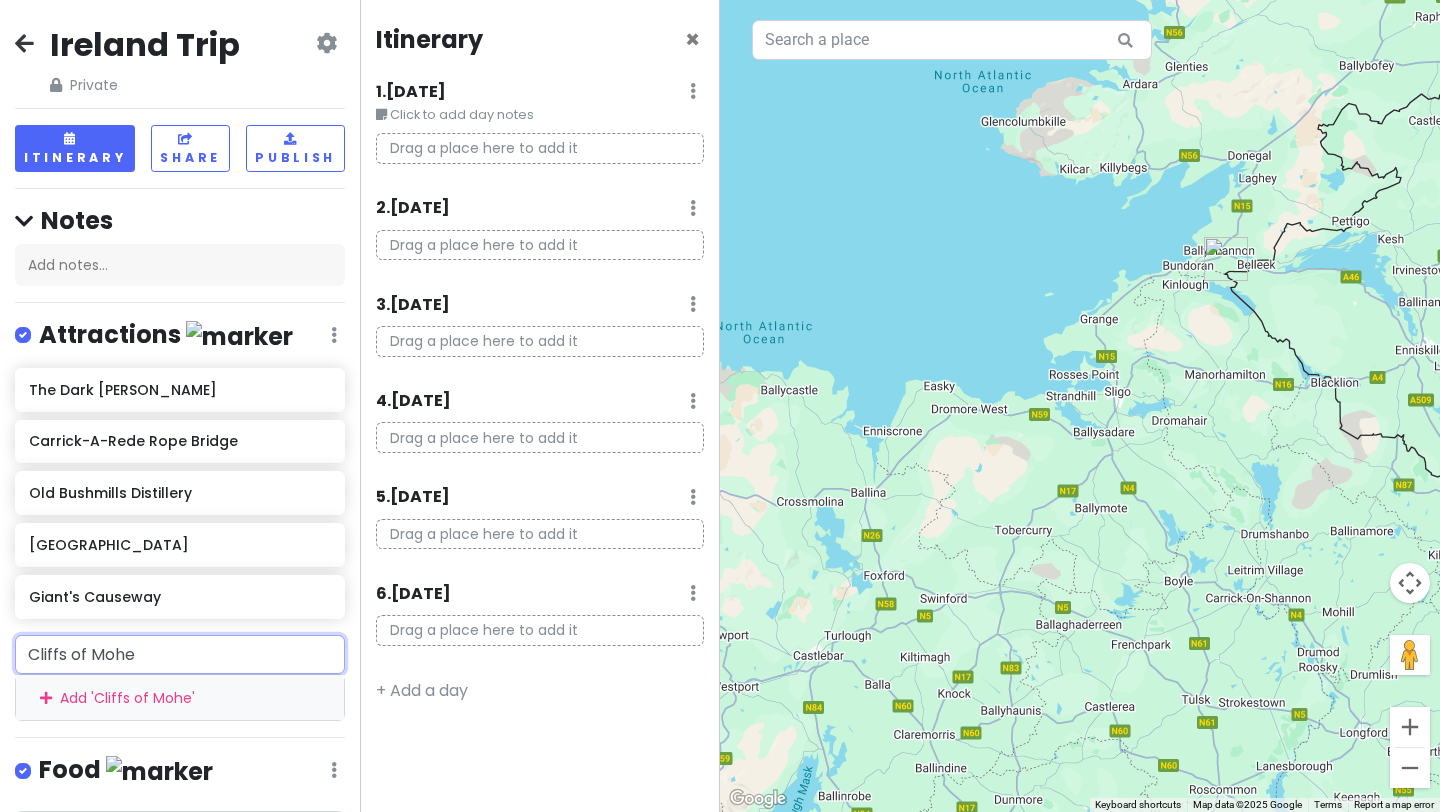 type on "Cliffs of Moher" 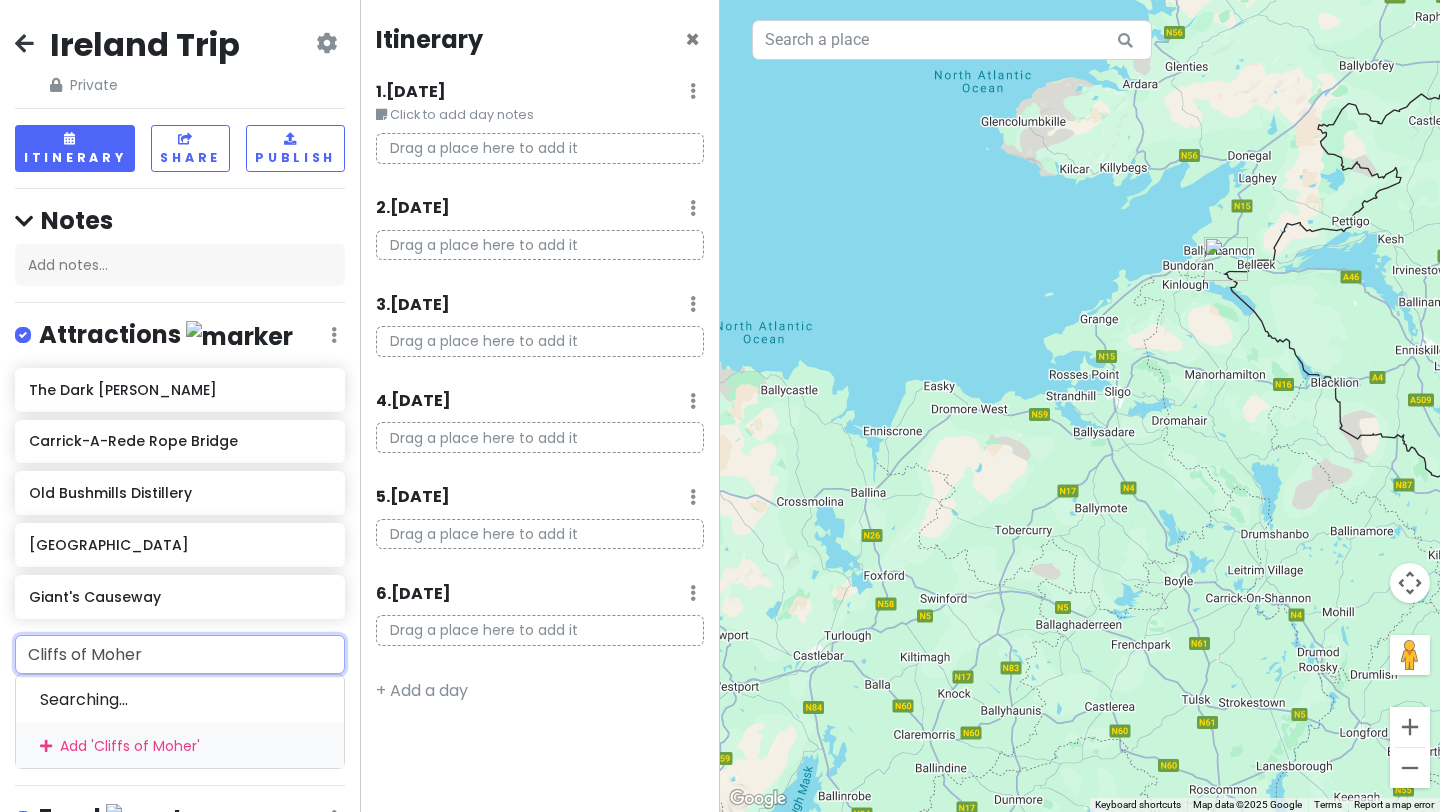 type 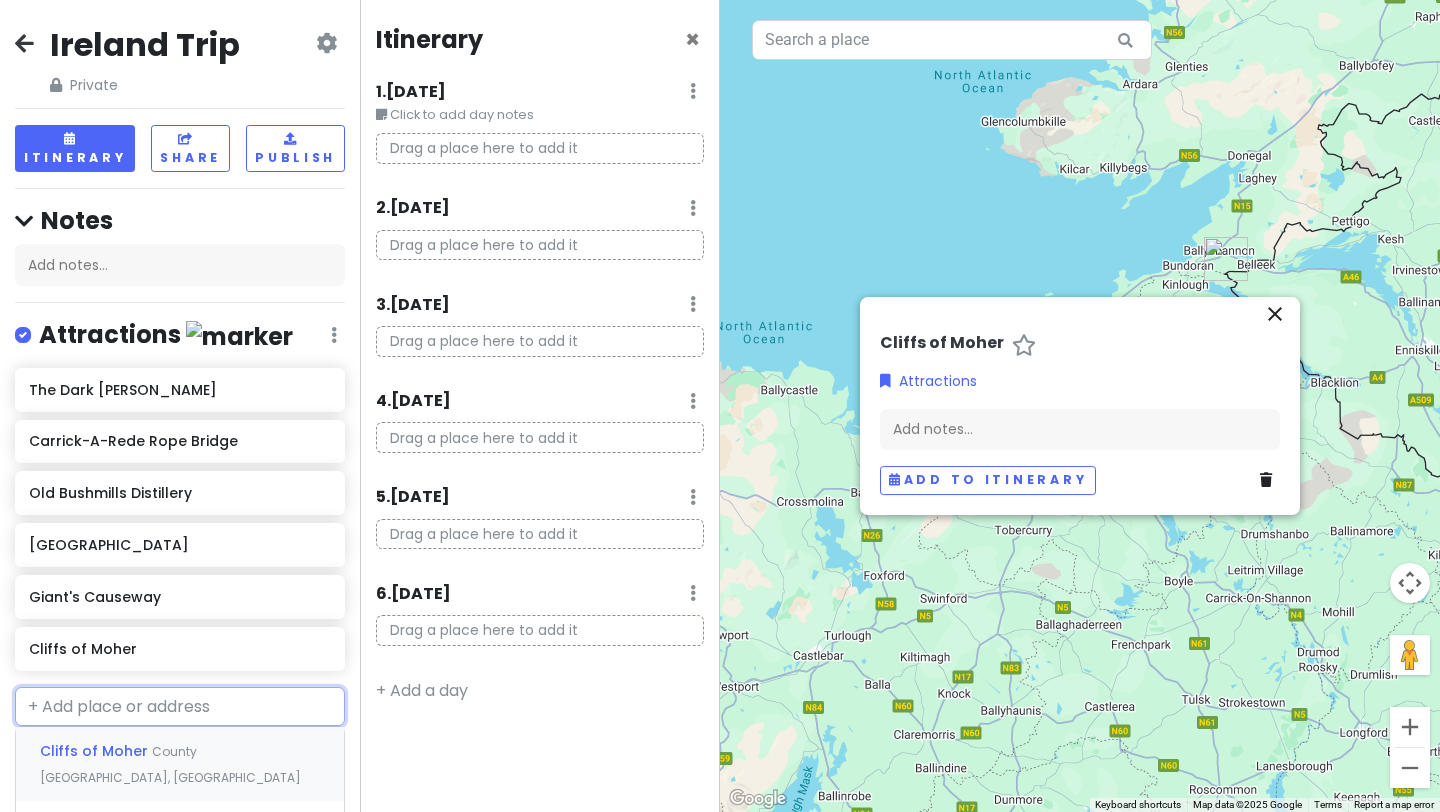 click on "Cliffs of Moher" at bounding box center [96, 751] 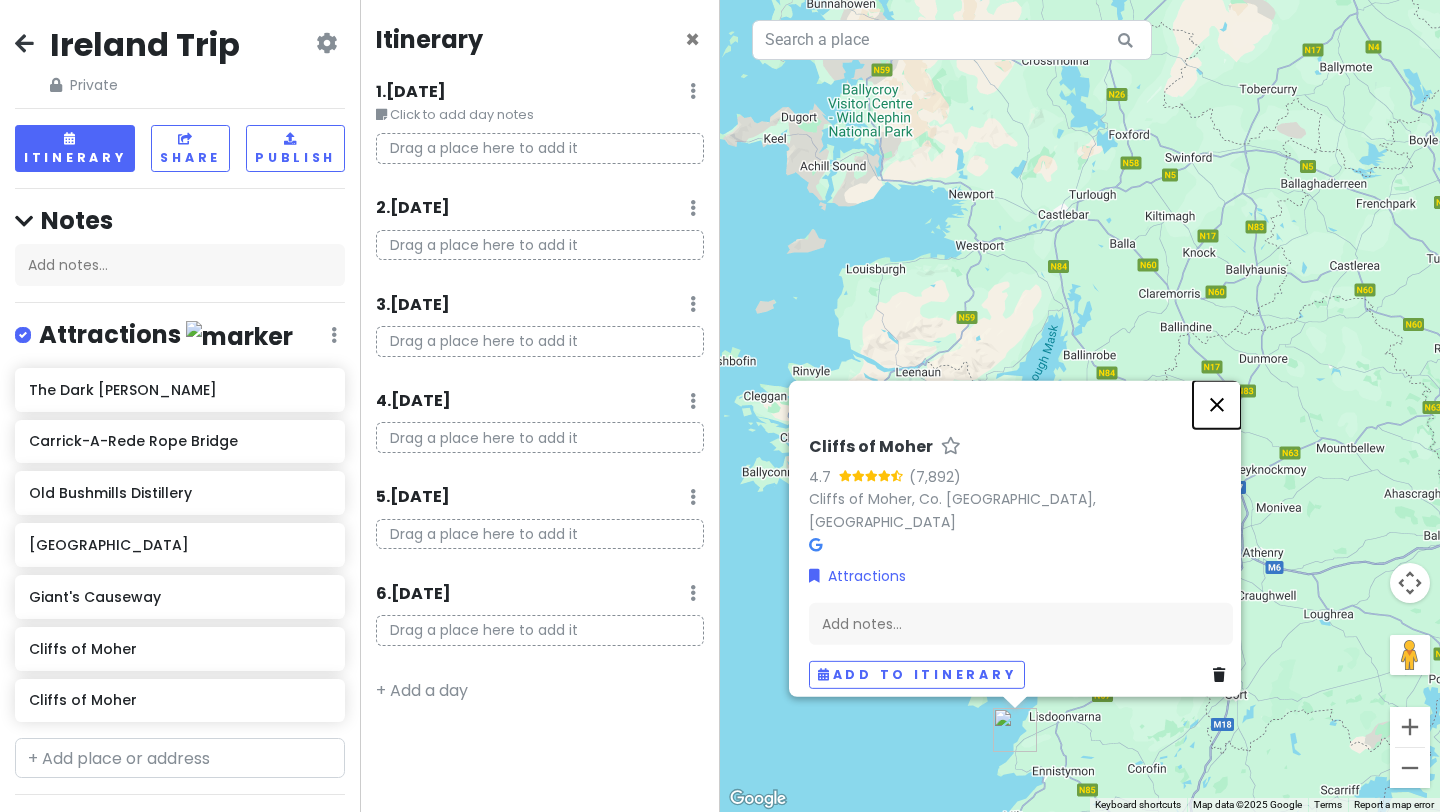 click at bounding box center [1217, 405] 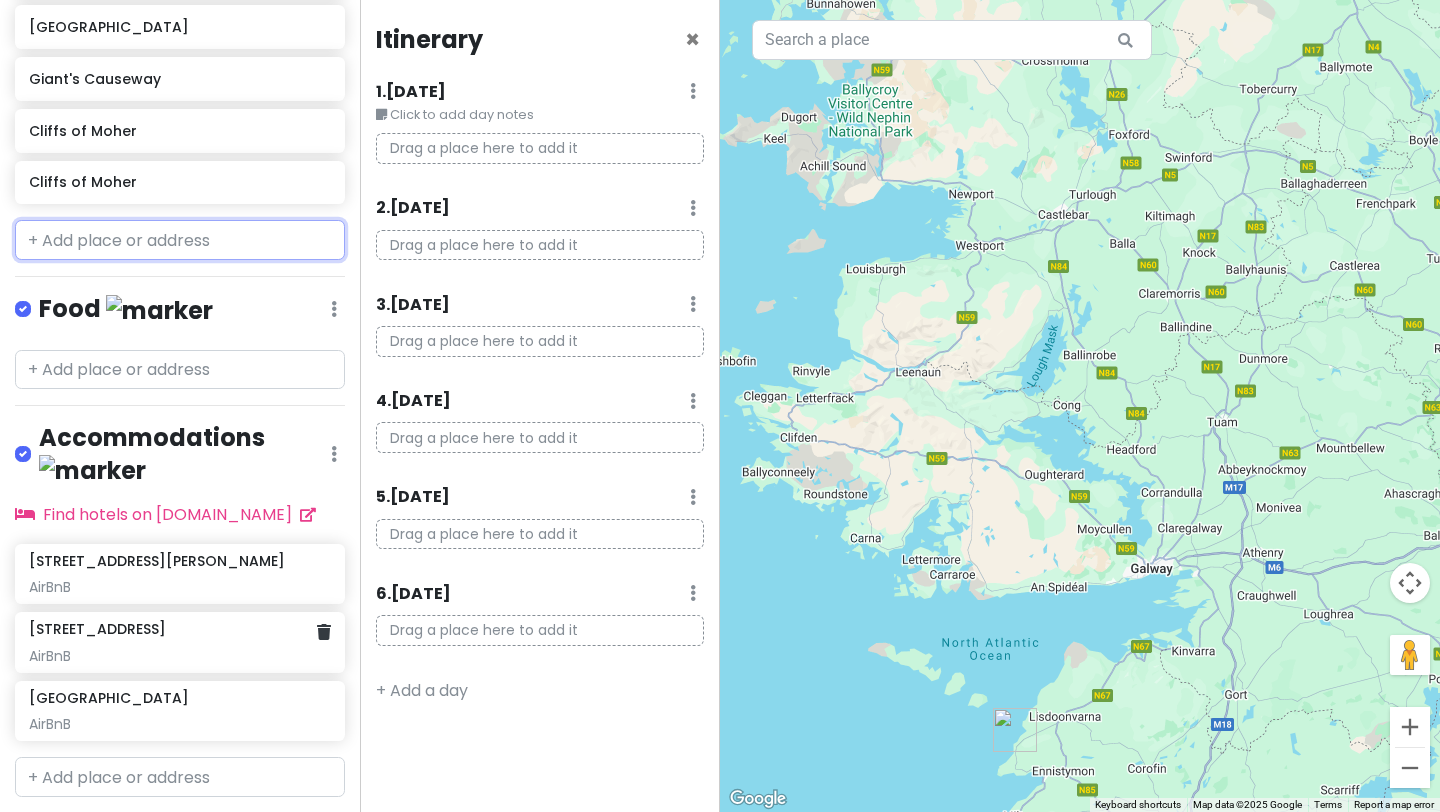 scroll, scrollTop: 540, scrollLeft: 0, axis: vertical 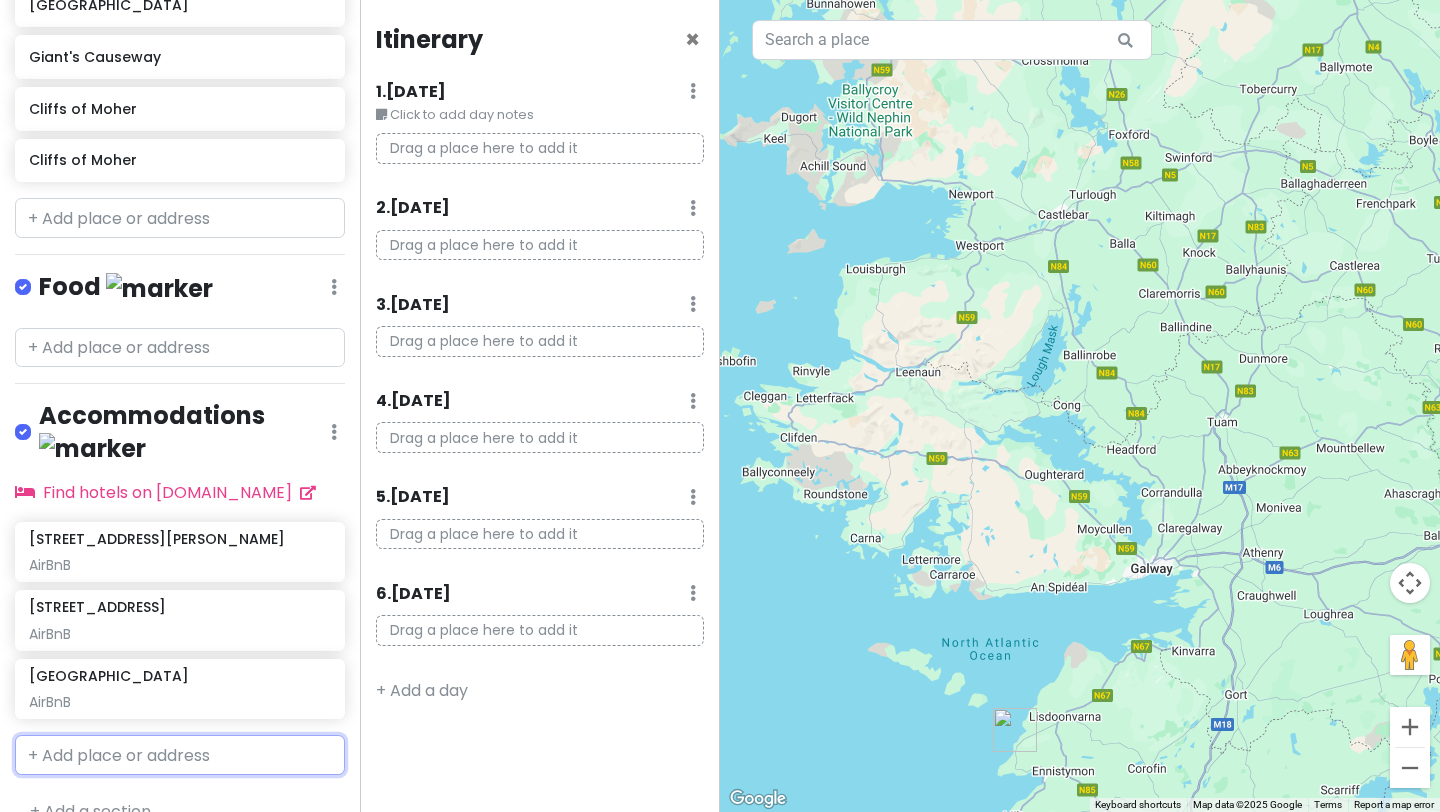 click at bounding box center (180, 755) 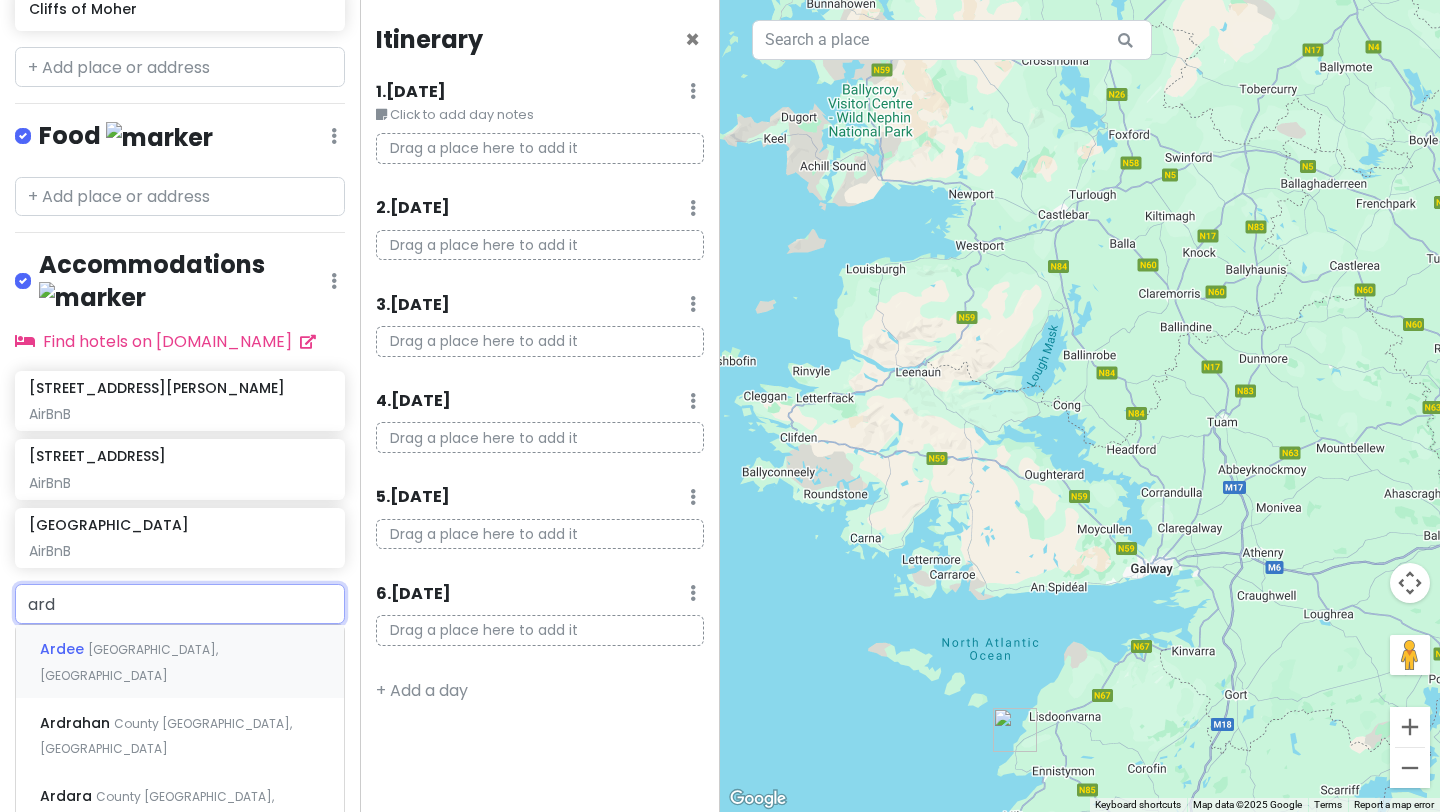 scroll, scrollTop: 693, scrollLeft: 0, axis: vertical 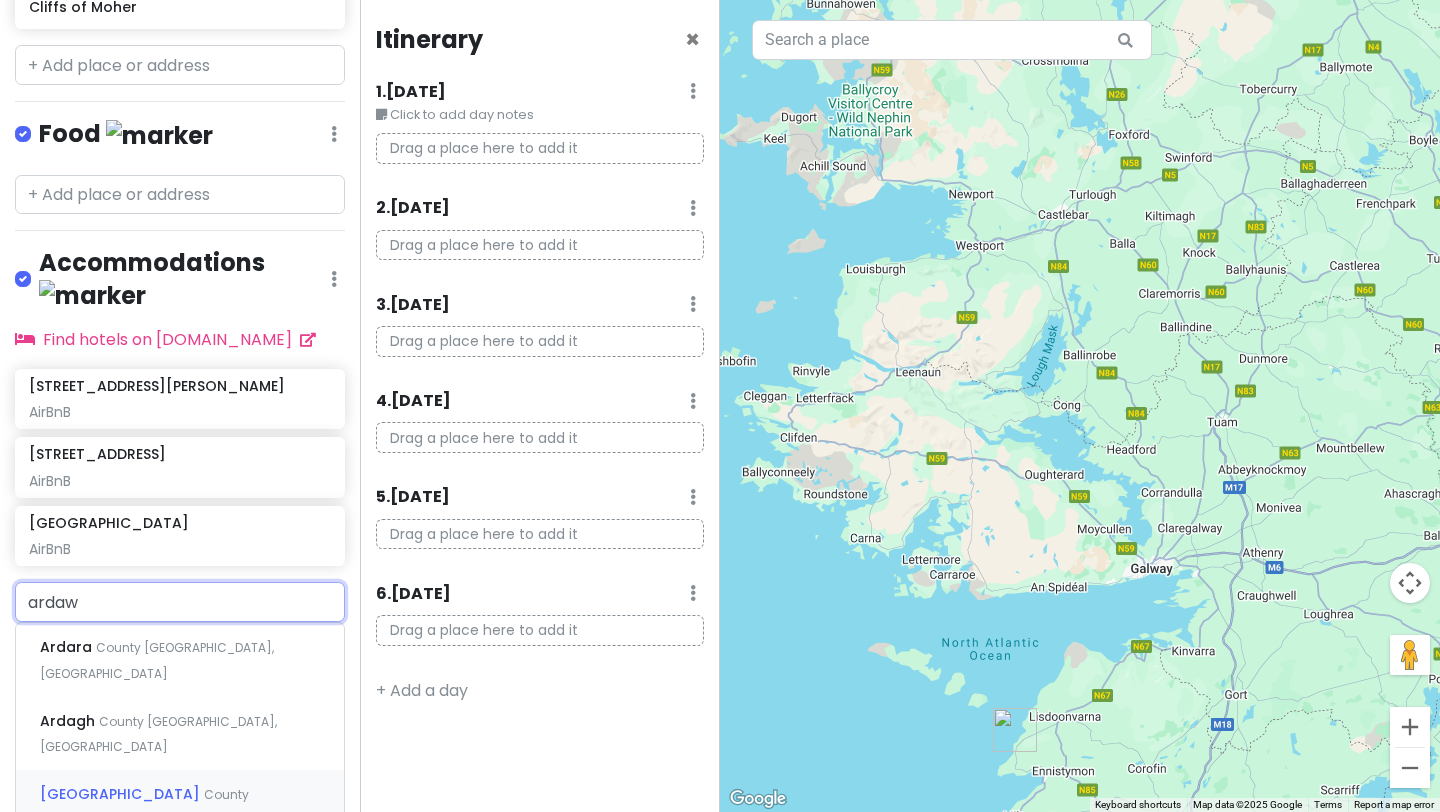 type on "ardawn" 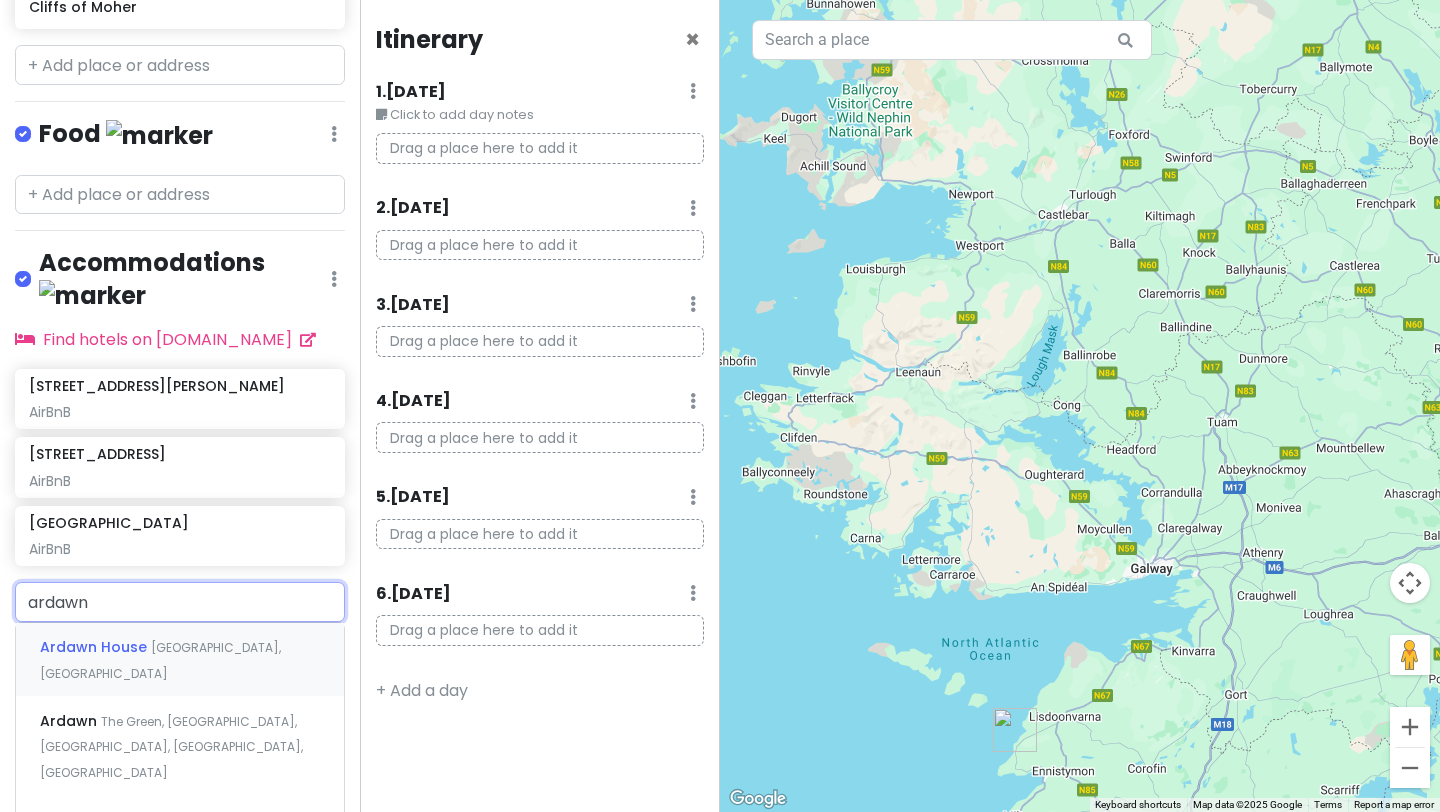 click on "Ardawn House" at bounding box center [95, 647] 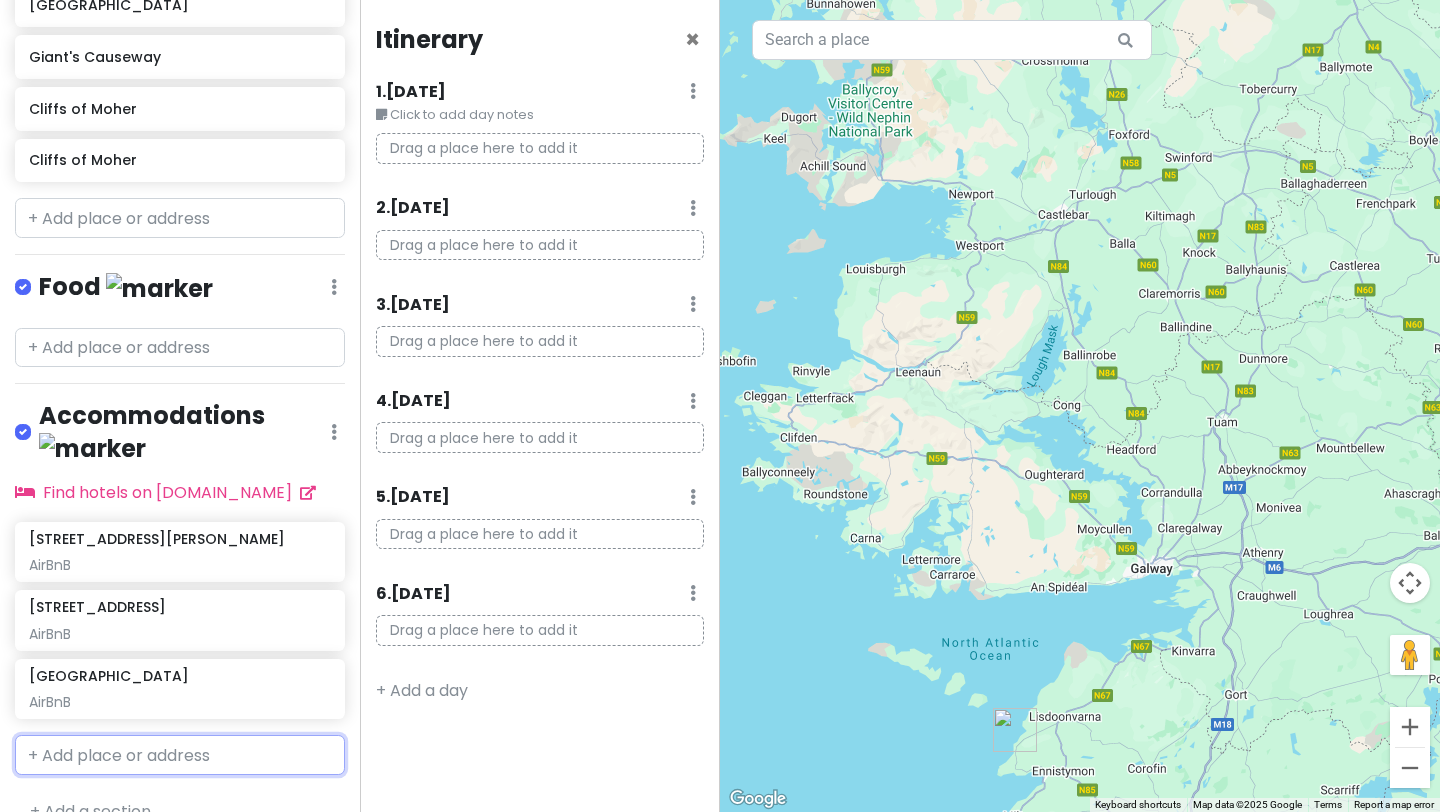 scroll, scrollTop: 592, scrollLeft: 0, axis: vertical 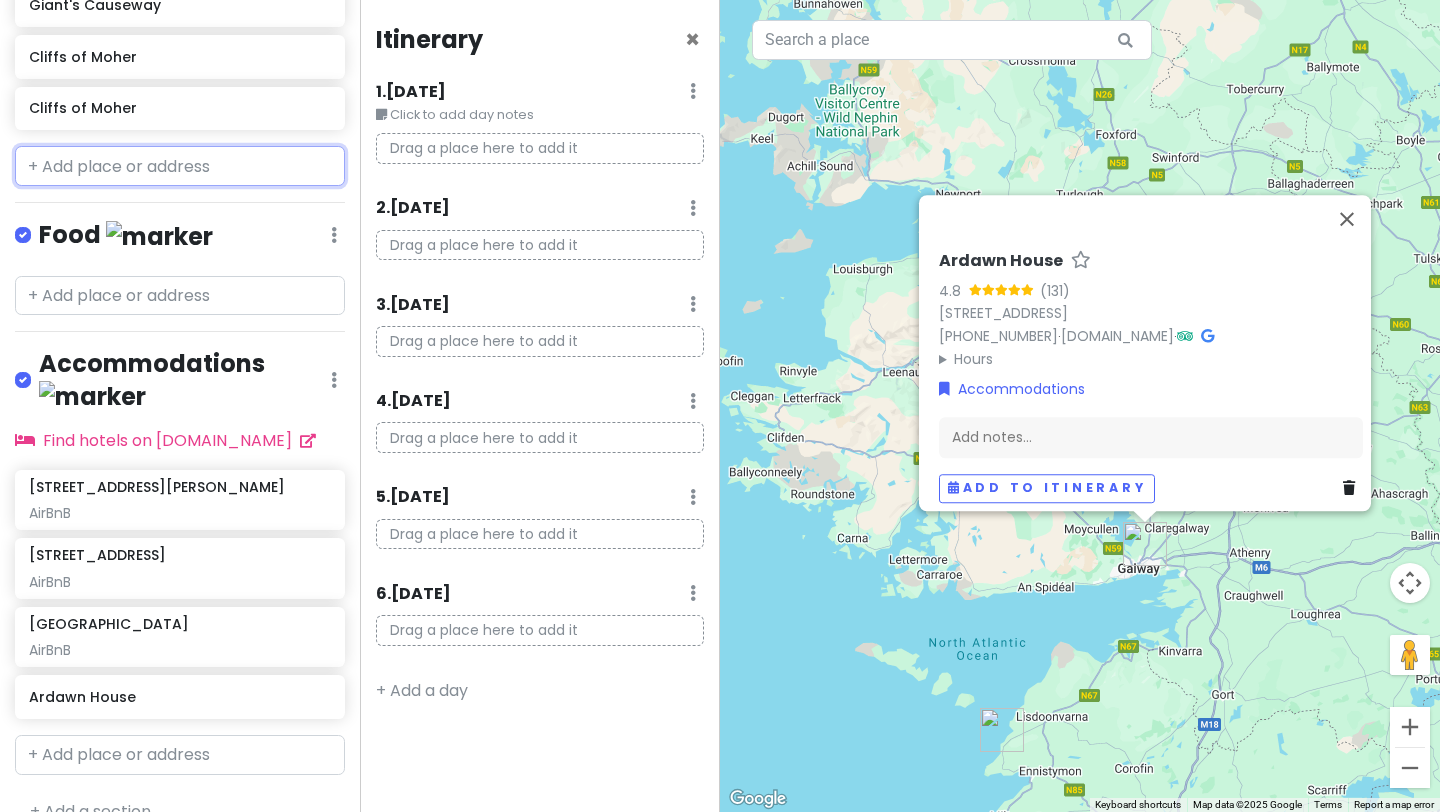 click at bounding box center (180, 166) 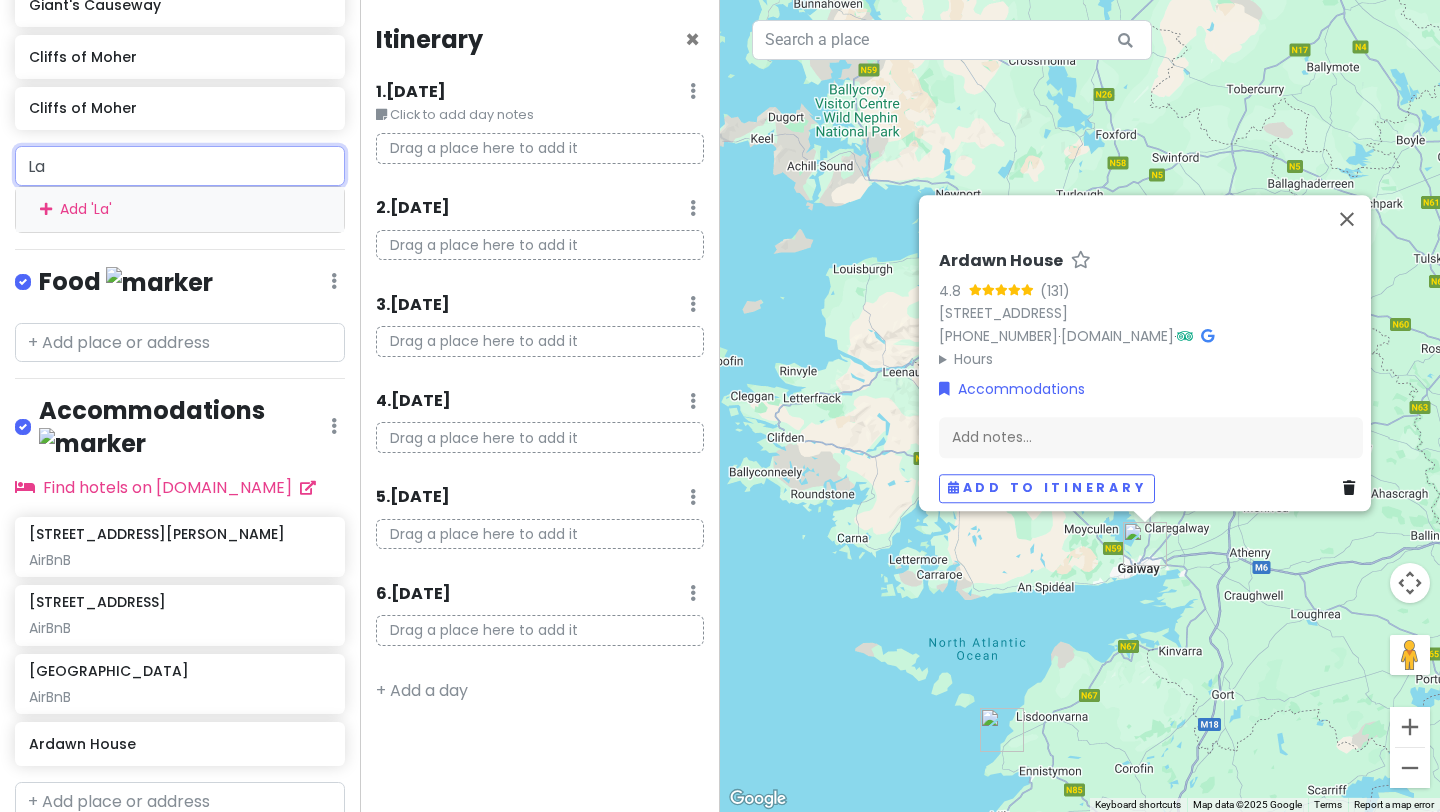 type on "Lah" 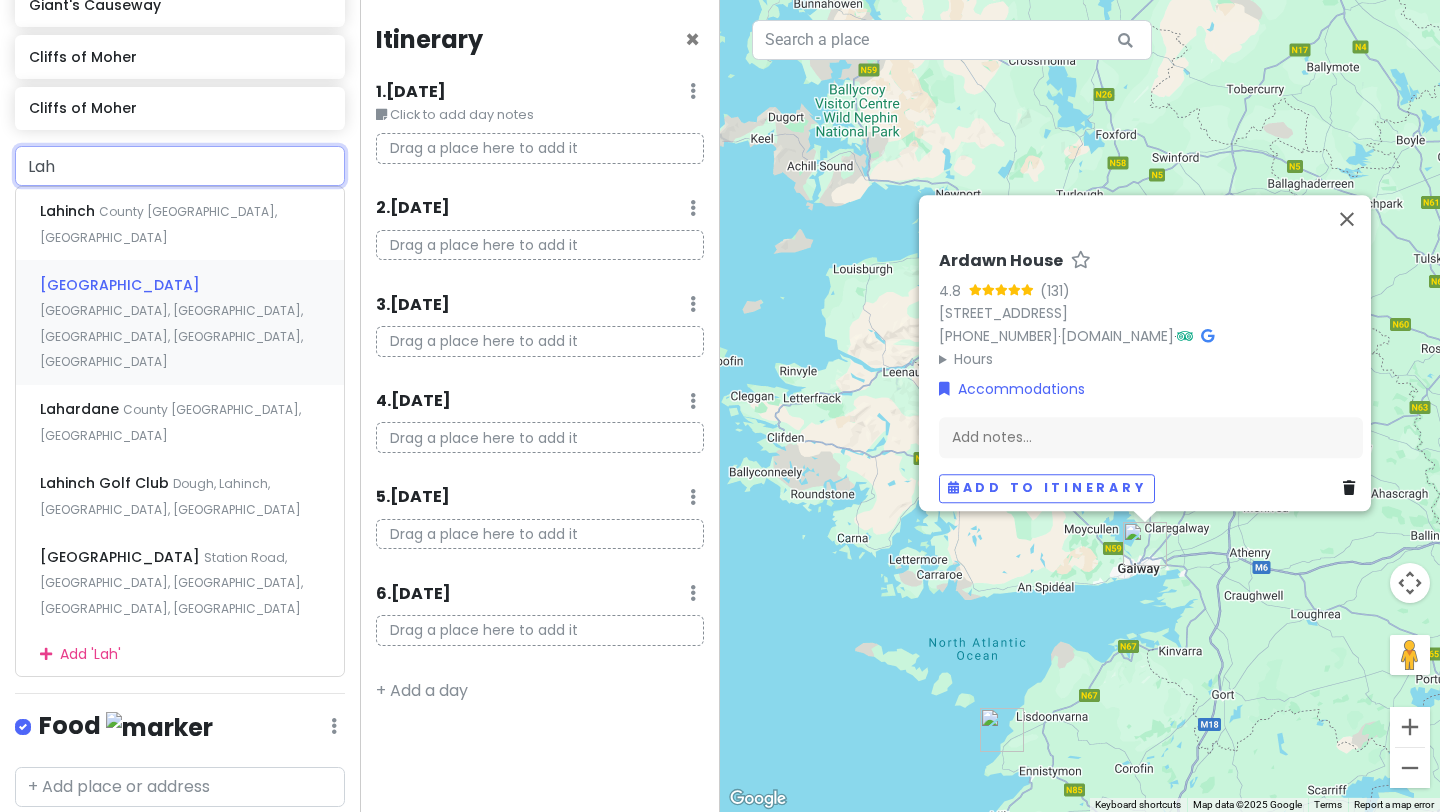 click on "[GEOGRAPHIC_DATA]" at bounding box center [69, 211] 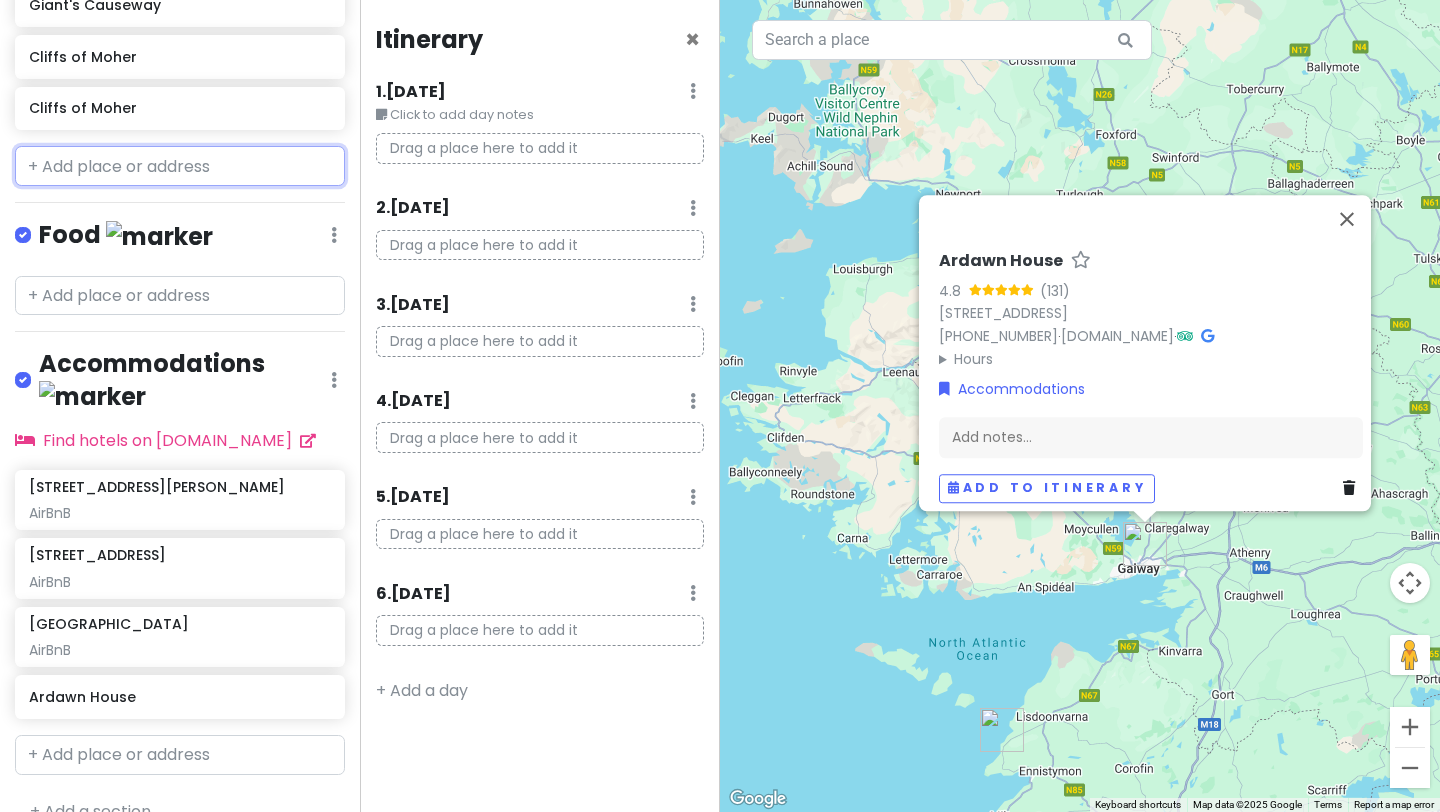 scroll, scrollTop: 644, scrollLeft: 0, axis: vertical 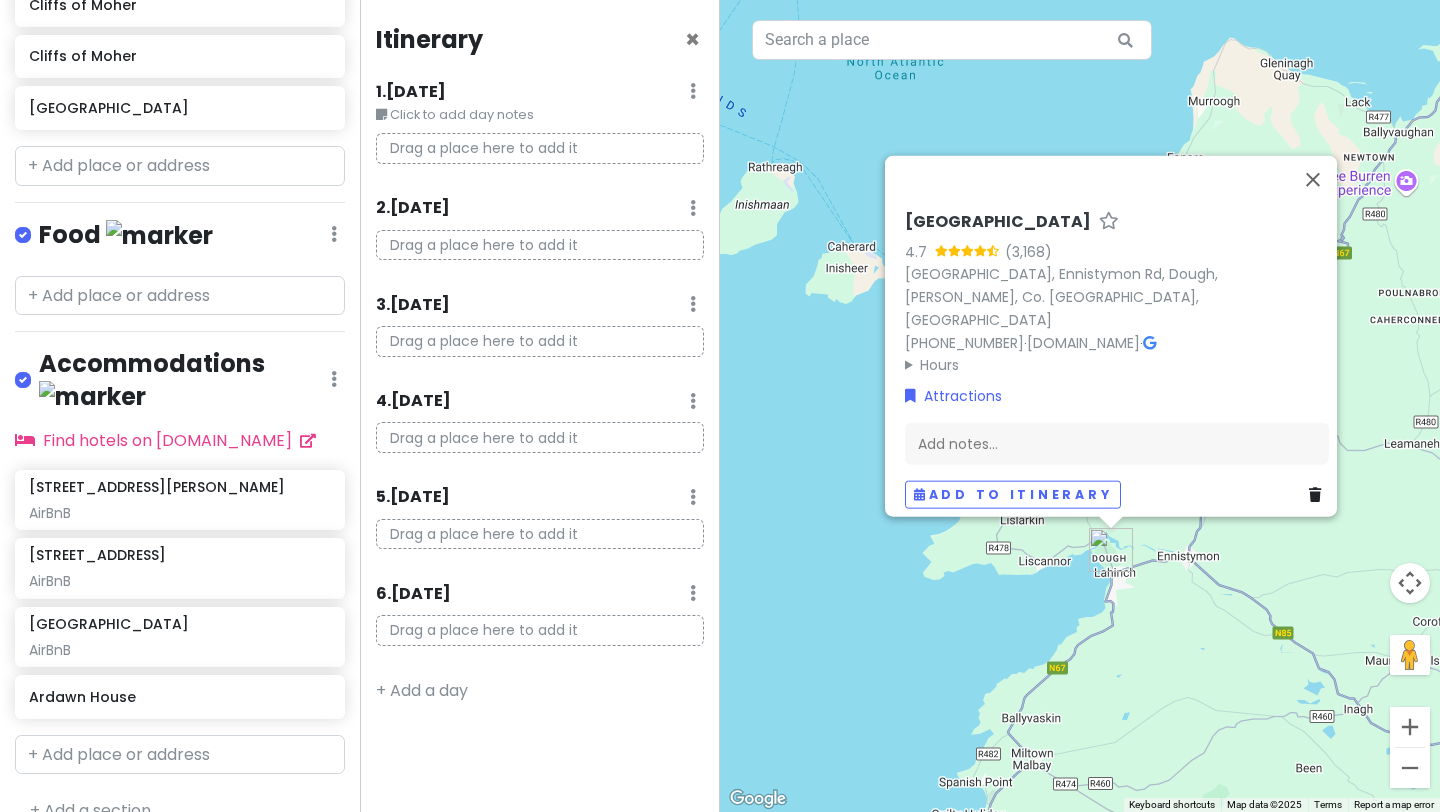 drag, startPoint x: 1155, startPoint y: 748, endPoint x: 1153, endPoint y: 624, distance: 124.01613 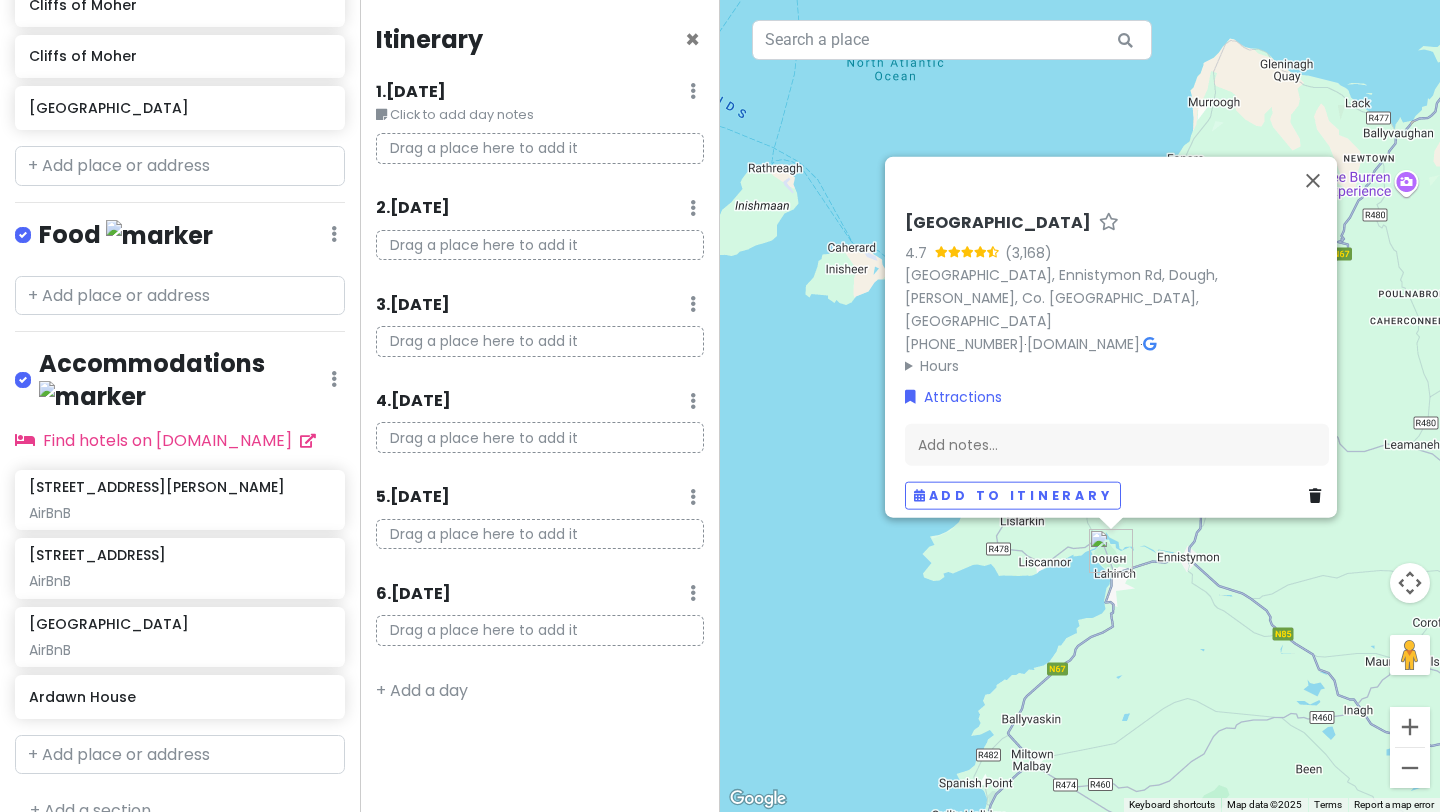 click on "To navigate, press the arrow keys. [GEOGRAPHIC_DATA] 4.7        (3,168) [GEOGRAPHIC_DATA], [GEOGRAPHIC_DATA], [GEOGRAPHIC_DATA], [PERSON_NAME], Co. [GEOGRAPHIC_DATA], [GEOGRAPHIC_DATA] [PHONE_NUMBER]   ·   [DOMAIN_NAME]   ·   Hours [DATE]  Open 24 hours [DATE]  Open 24 hours [DATE]  Open 24 hours [DATE]  Open 24 hours [DATE]  Open 24 hours [DATE]  Open 24 hours [DATE]  Open 24 hours Attractions Add notes...  Add to itinerary" at bounding box center (1080, 406) 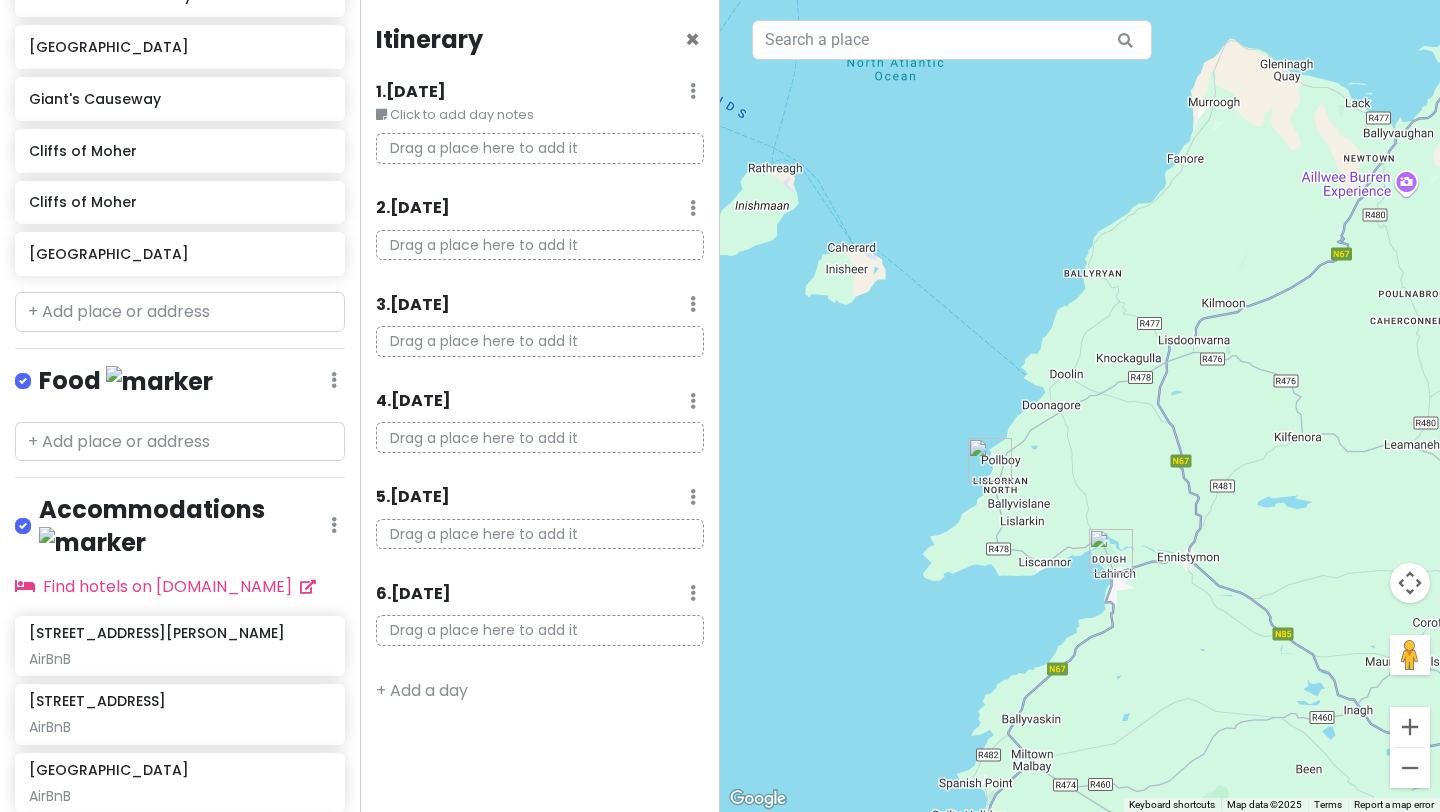 scroll, scrollTop: 494, scrollLeft: 0, axis: vertical 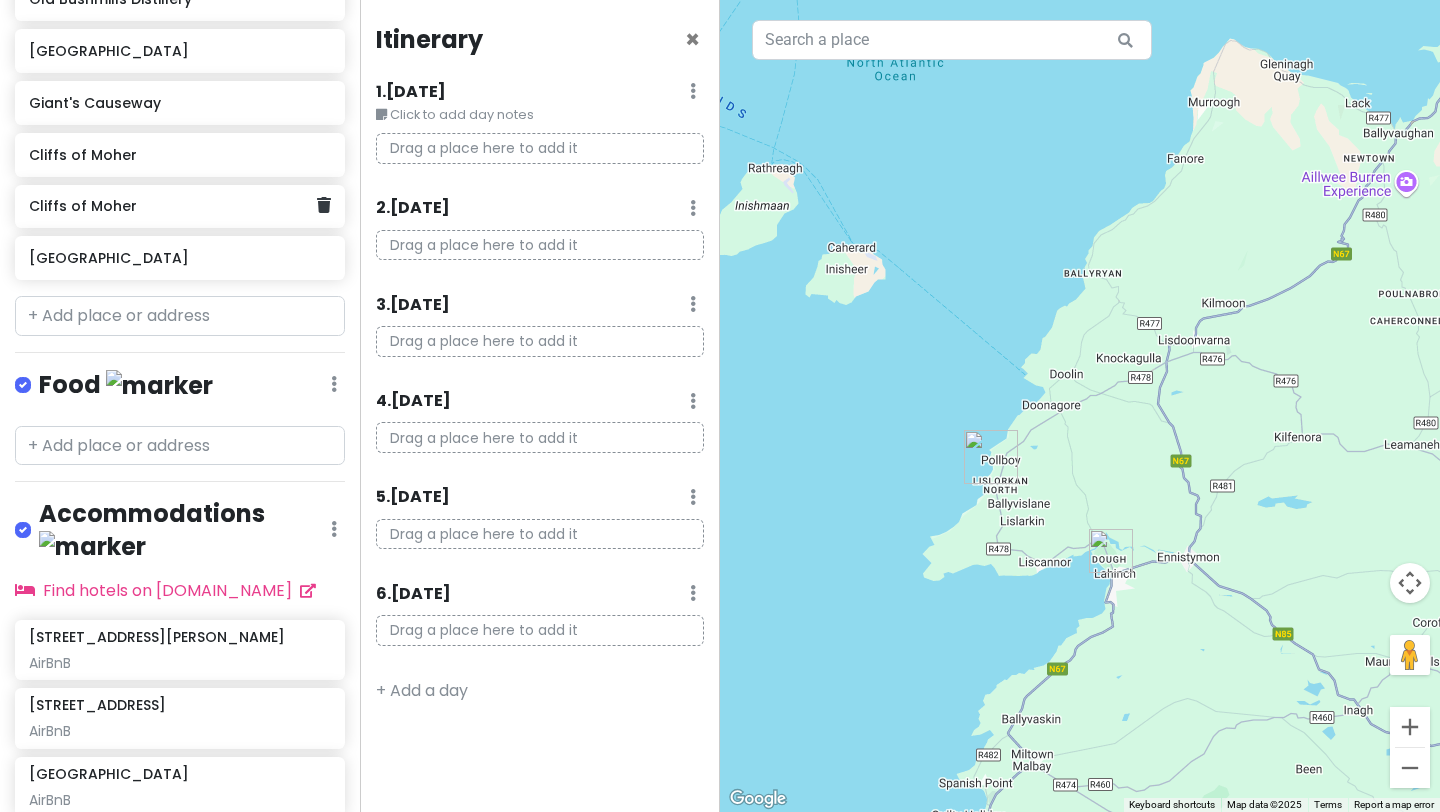 click on "Cliffs of Moher" at bounding box center [172, 206] 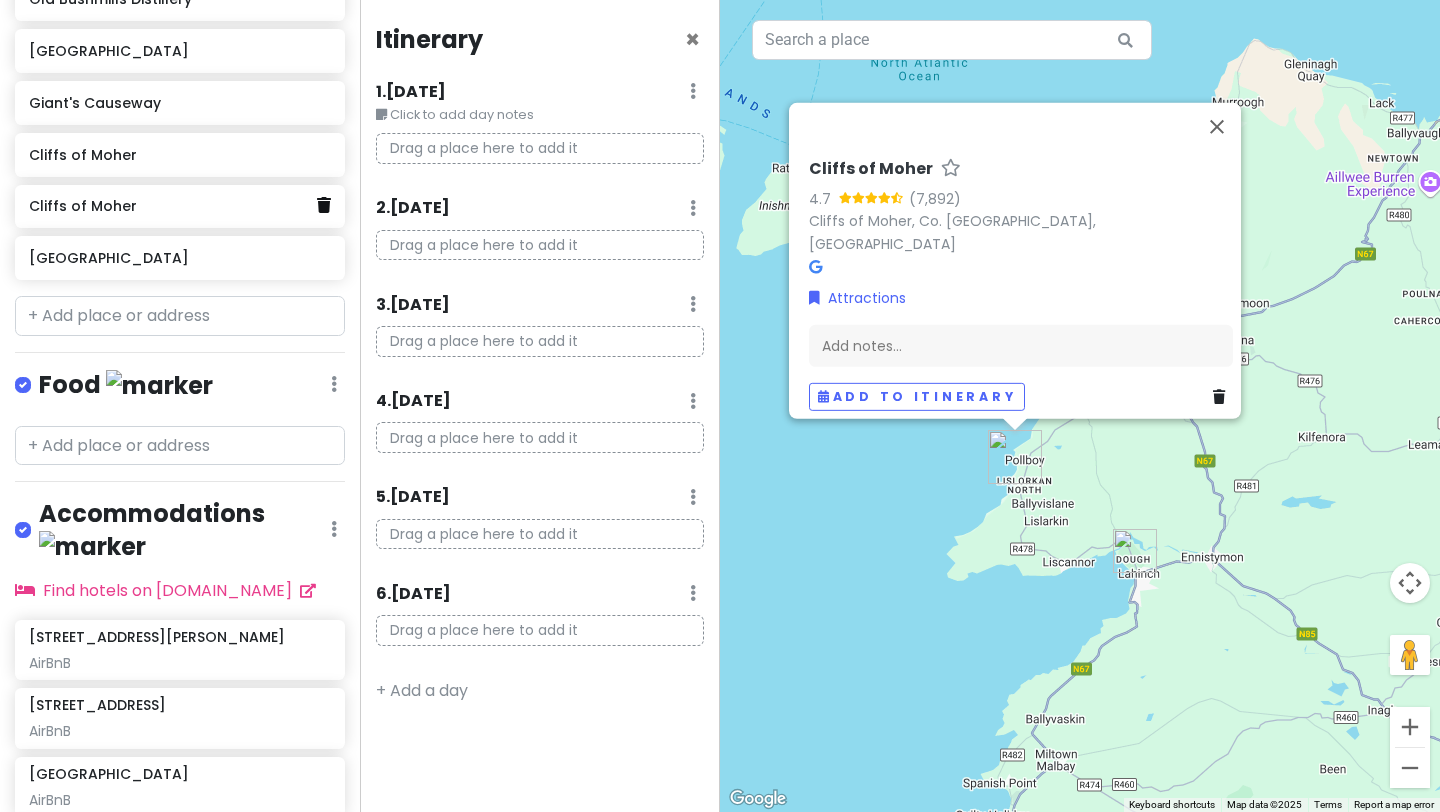 click at bounding box center (324, 205) 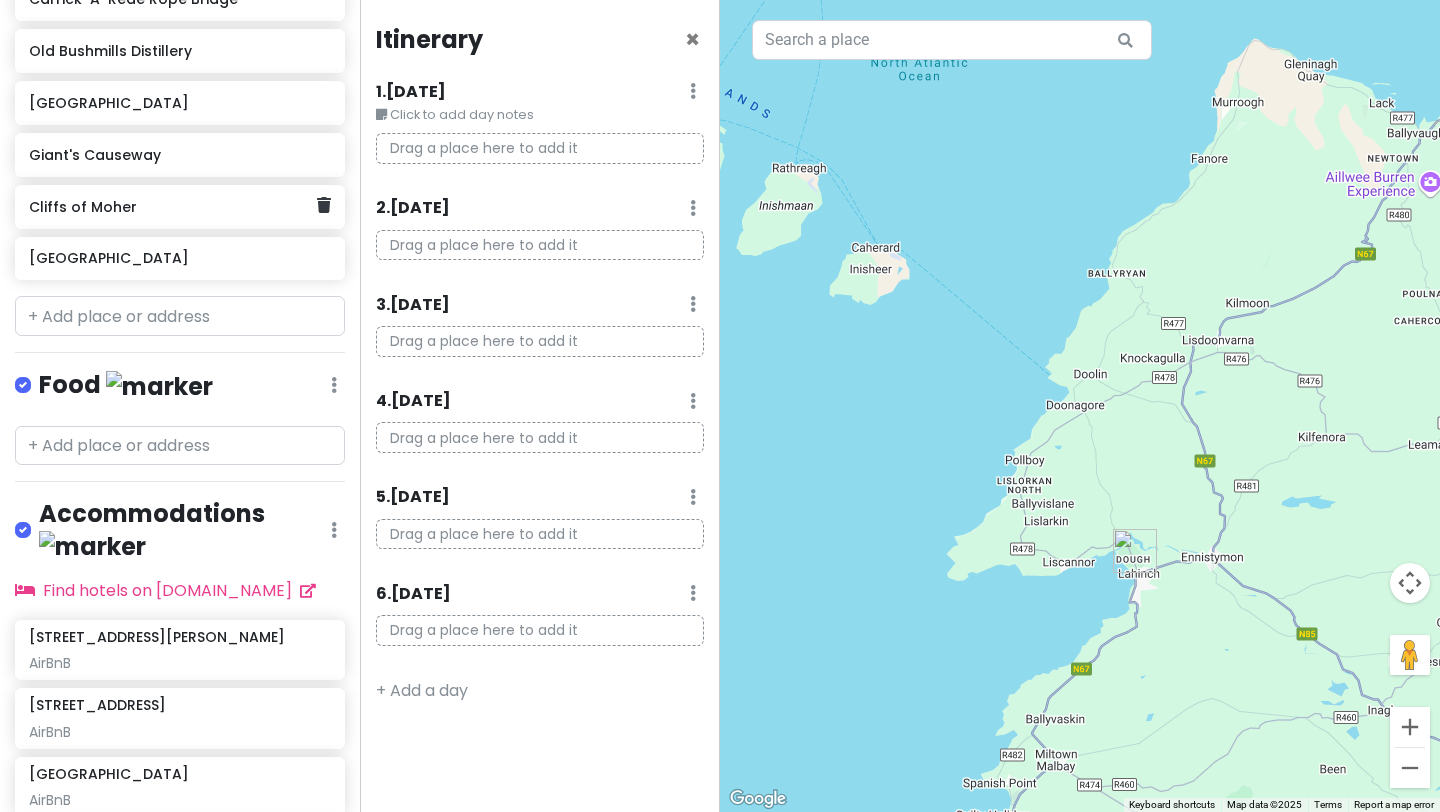 click on "Cliffs of Moher" at bounding box center [172, 207] 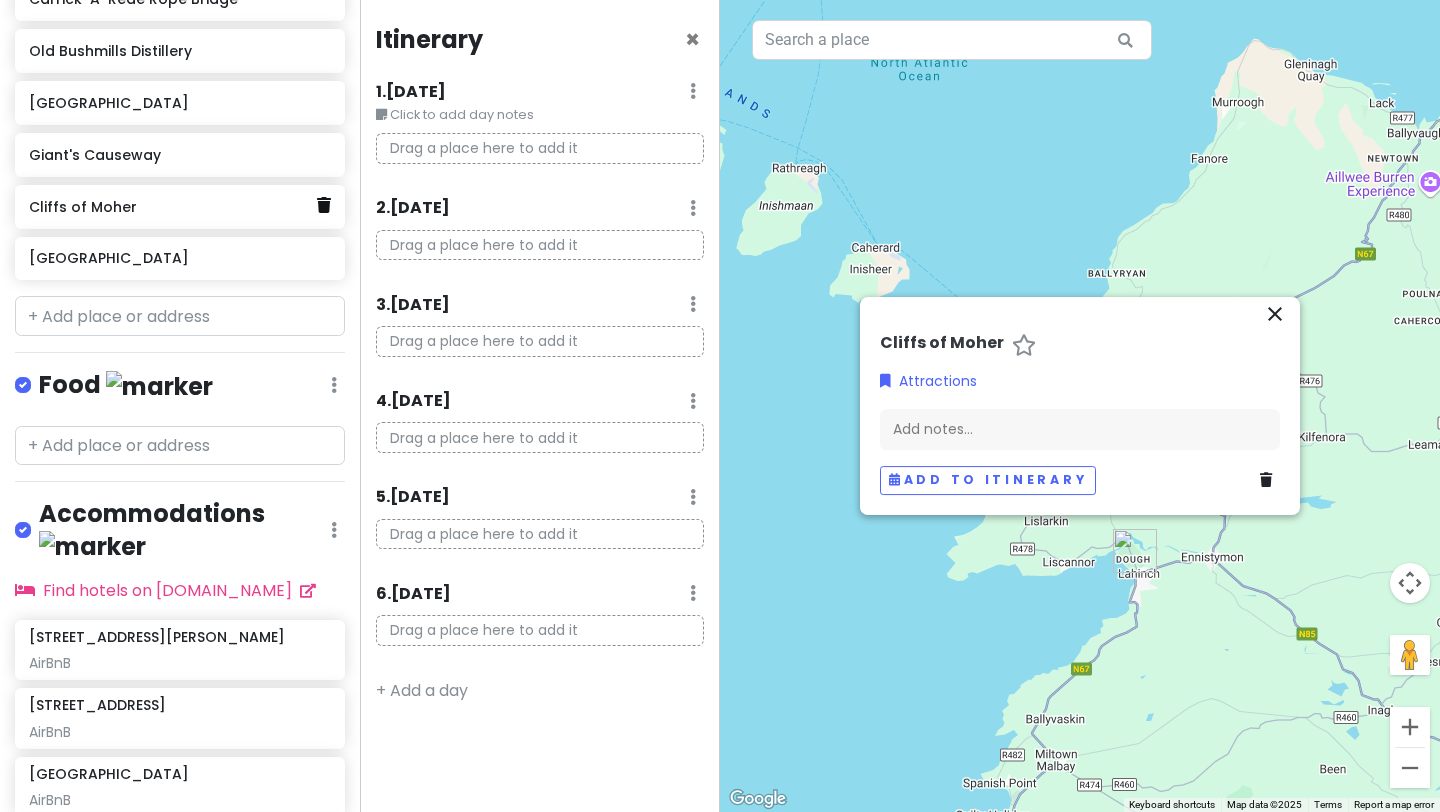 click at bounding box center (324, 205) 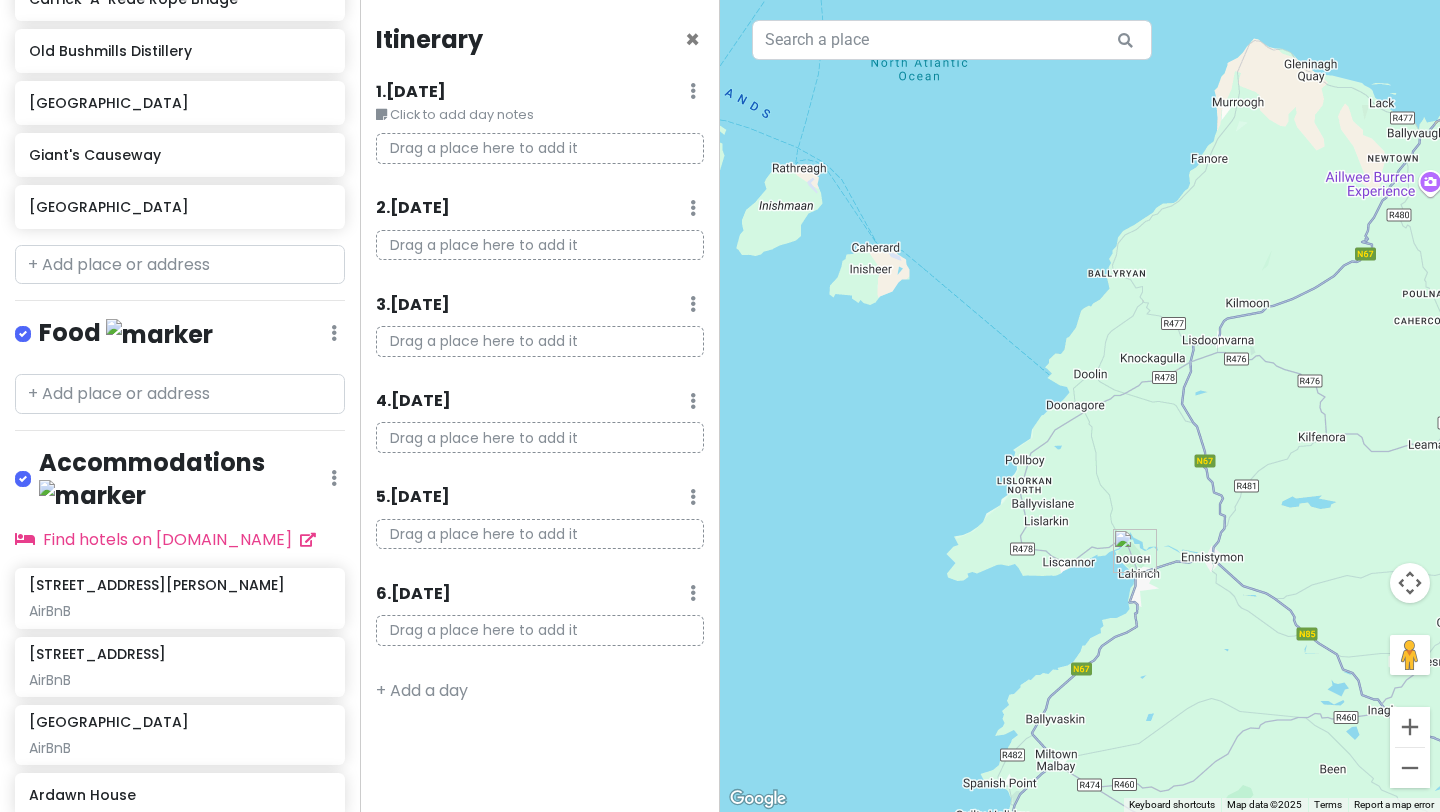 scroll, scrollTop: 390, scrollLeft: 0, axis: vertical 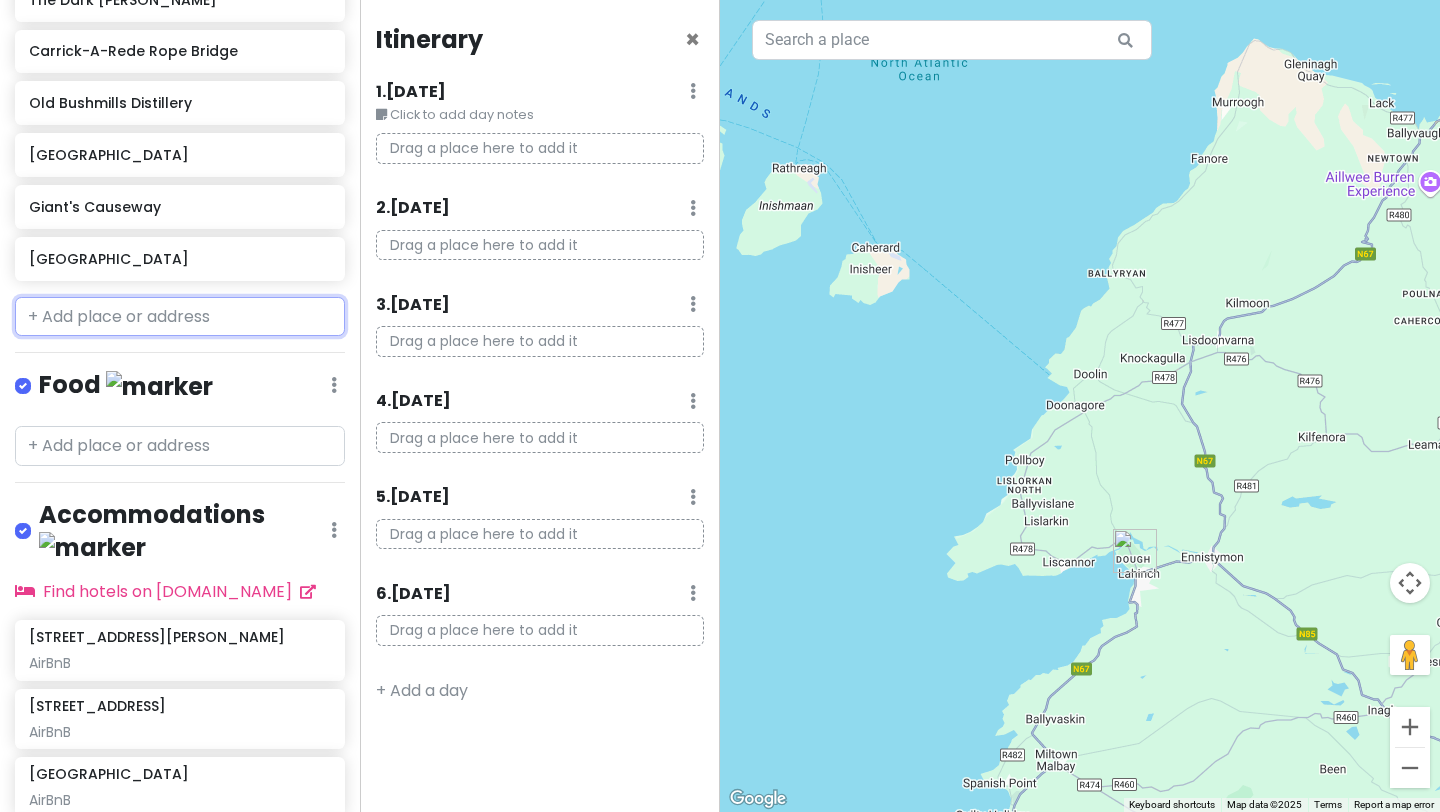 click at bounding box center (180, 317) 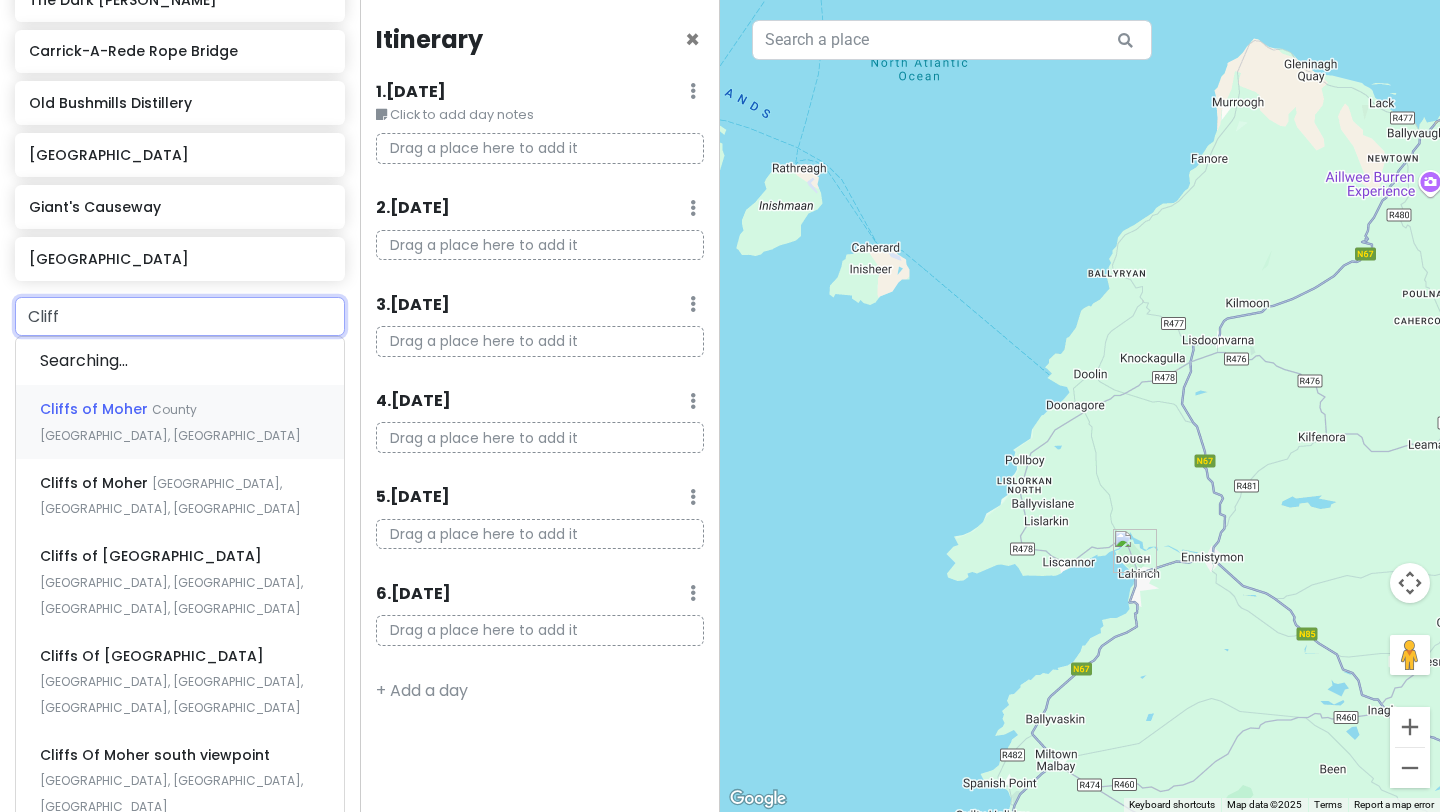 type on "Cliffs" 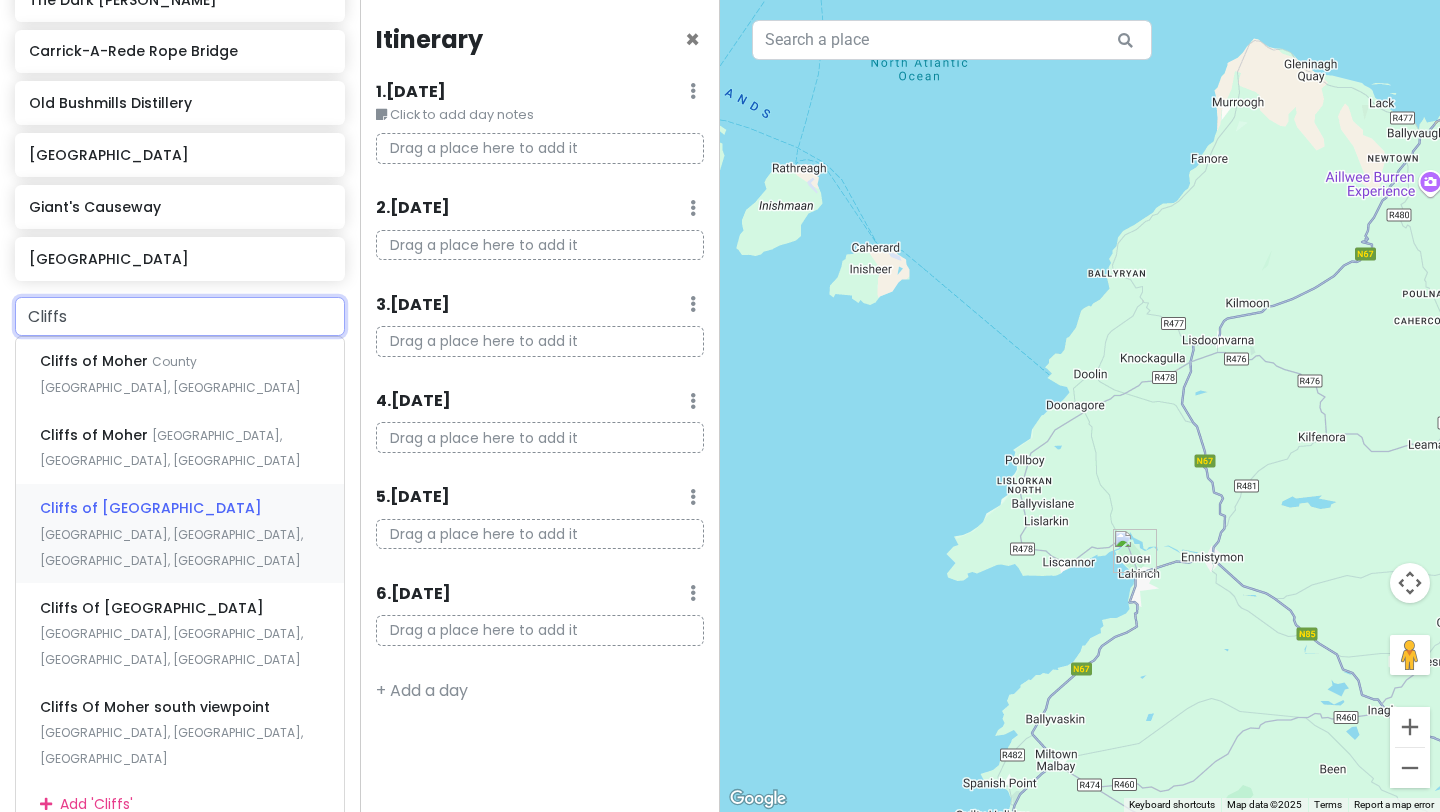 click on "Cliffs of [GEOGRAPHIC_DATA]" at bounding box center (96, 361) 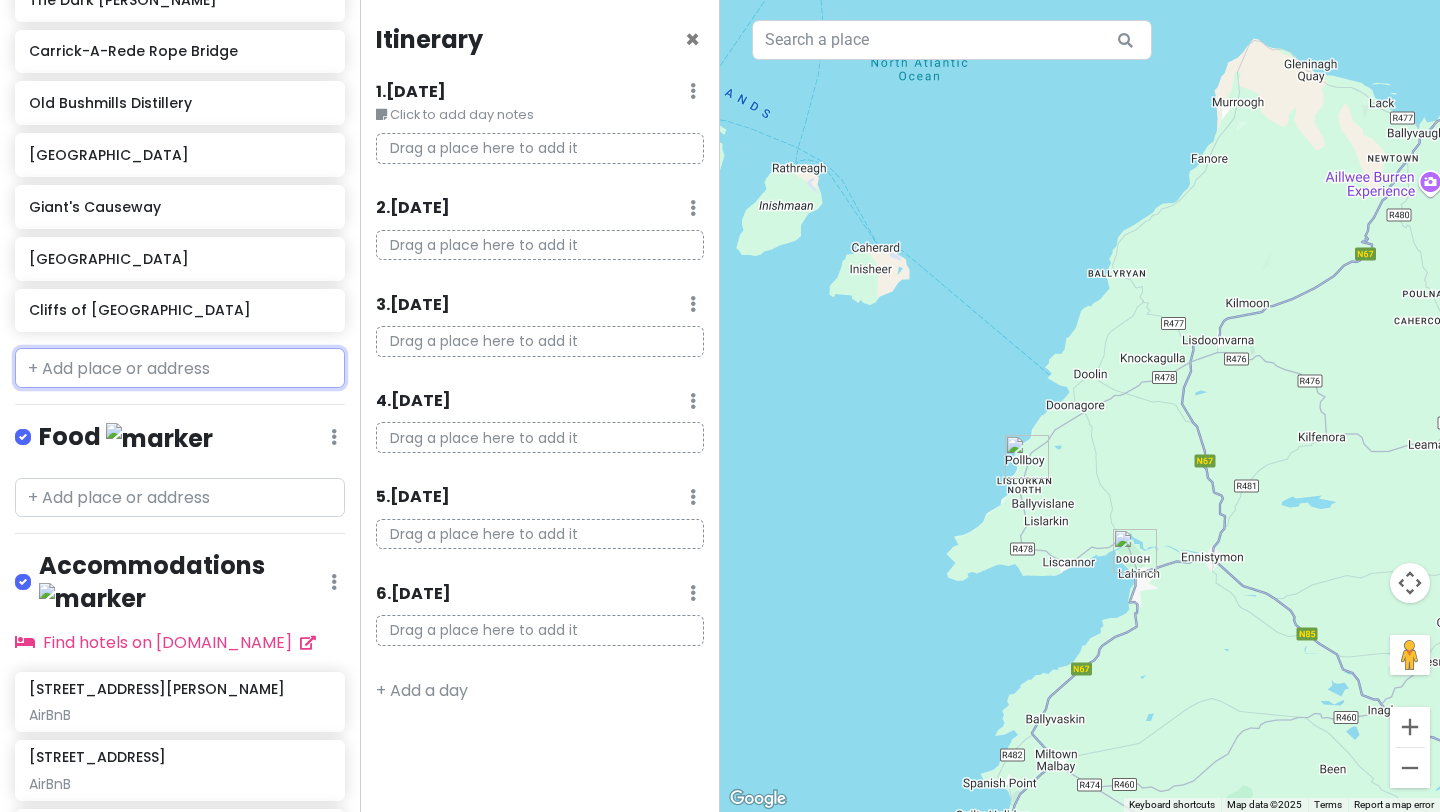 scroll, scrollTop: 442, scrollLeft: 0, axis: vertical 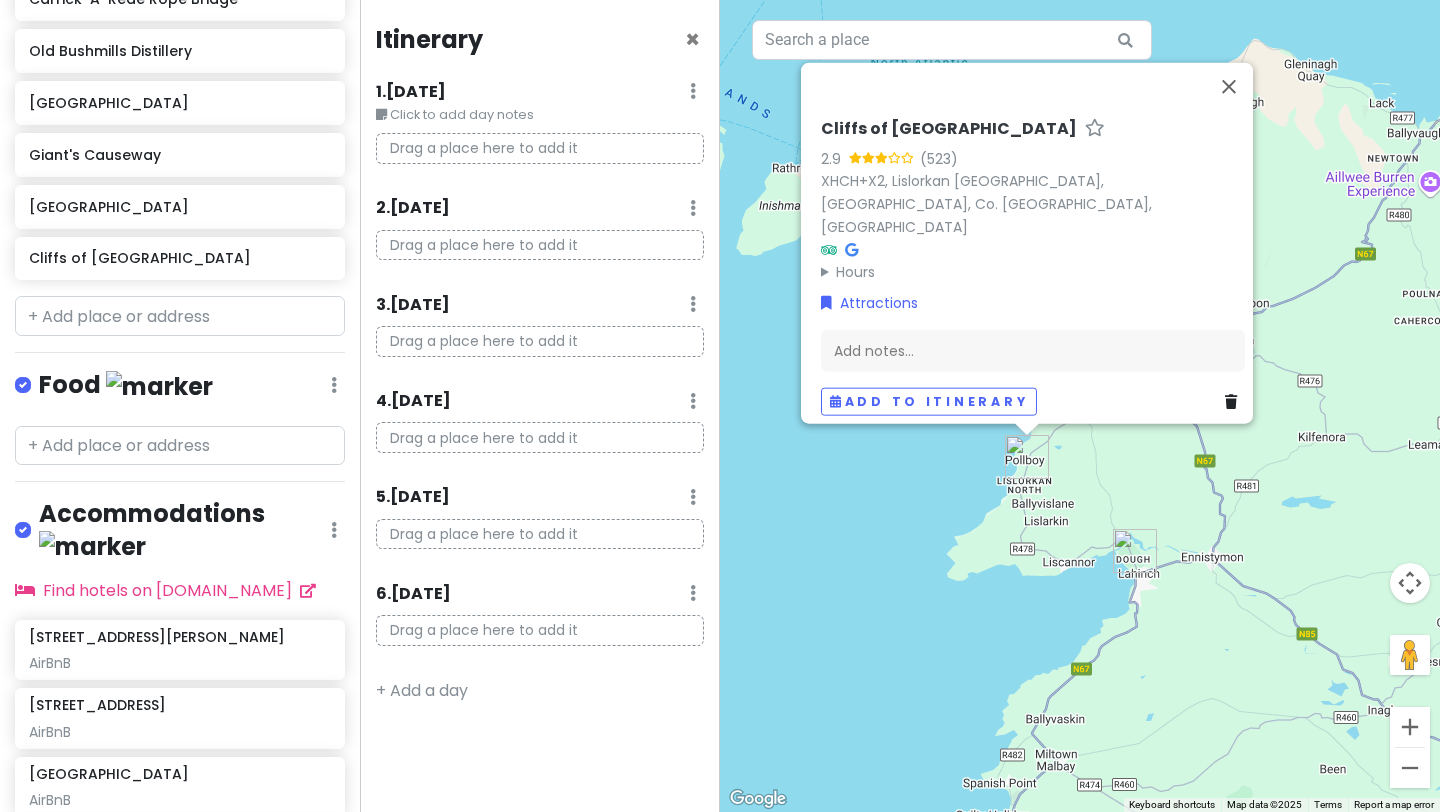 click at bounding box center (1231, 402) 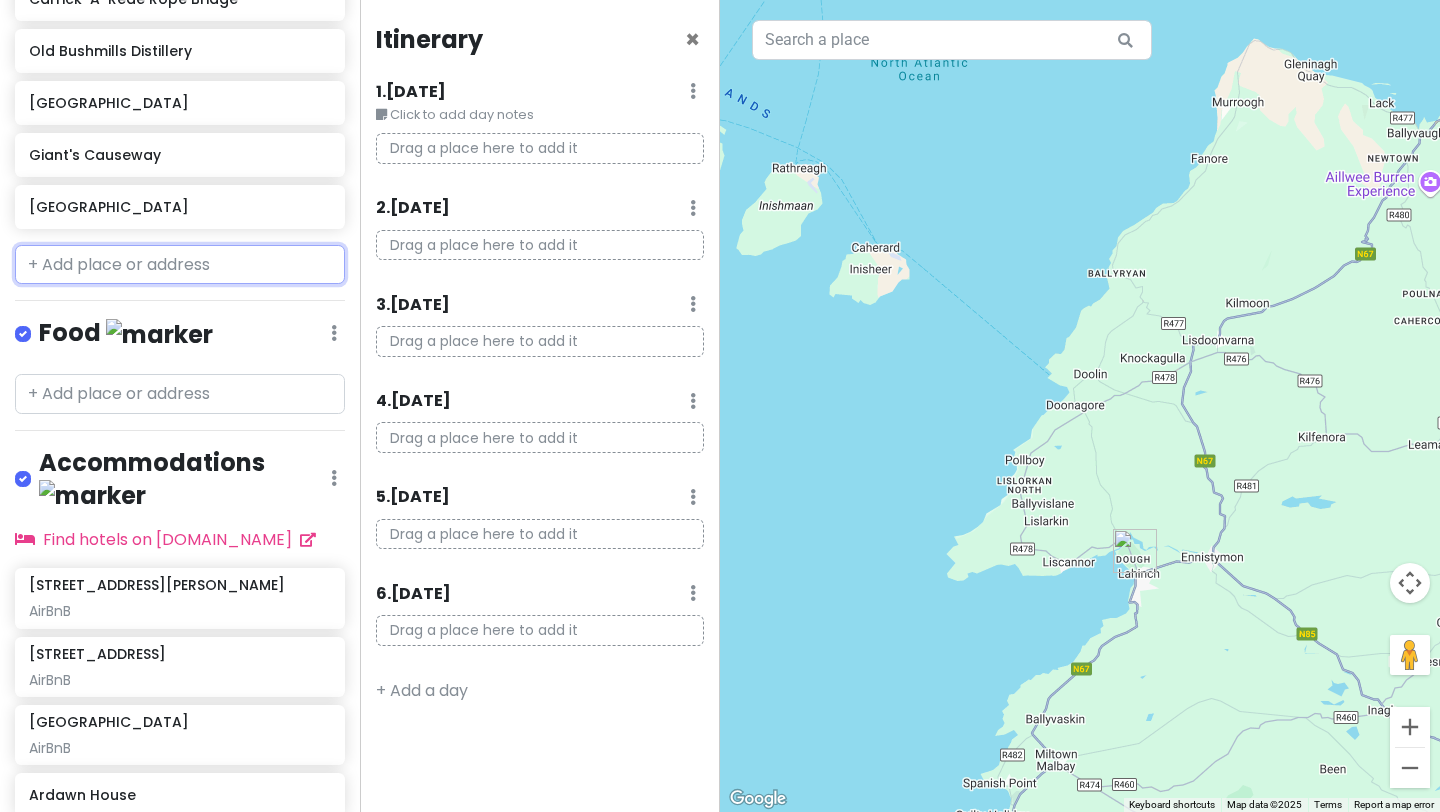 scroll, scrollTop: 390, scrollLeft: 0, axis: vertical 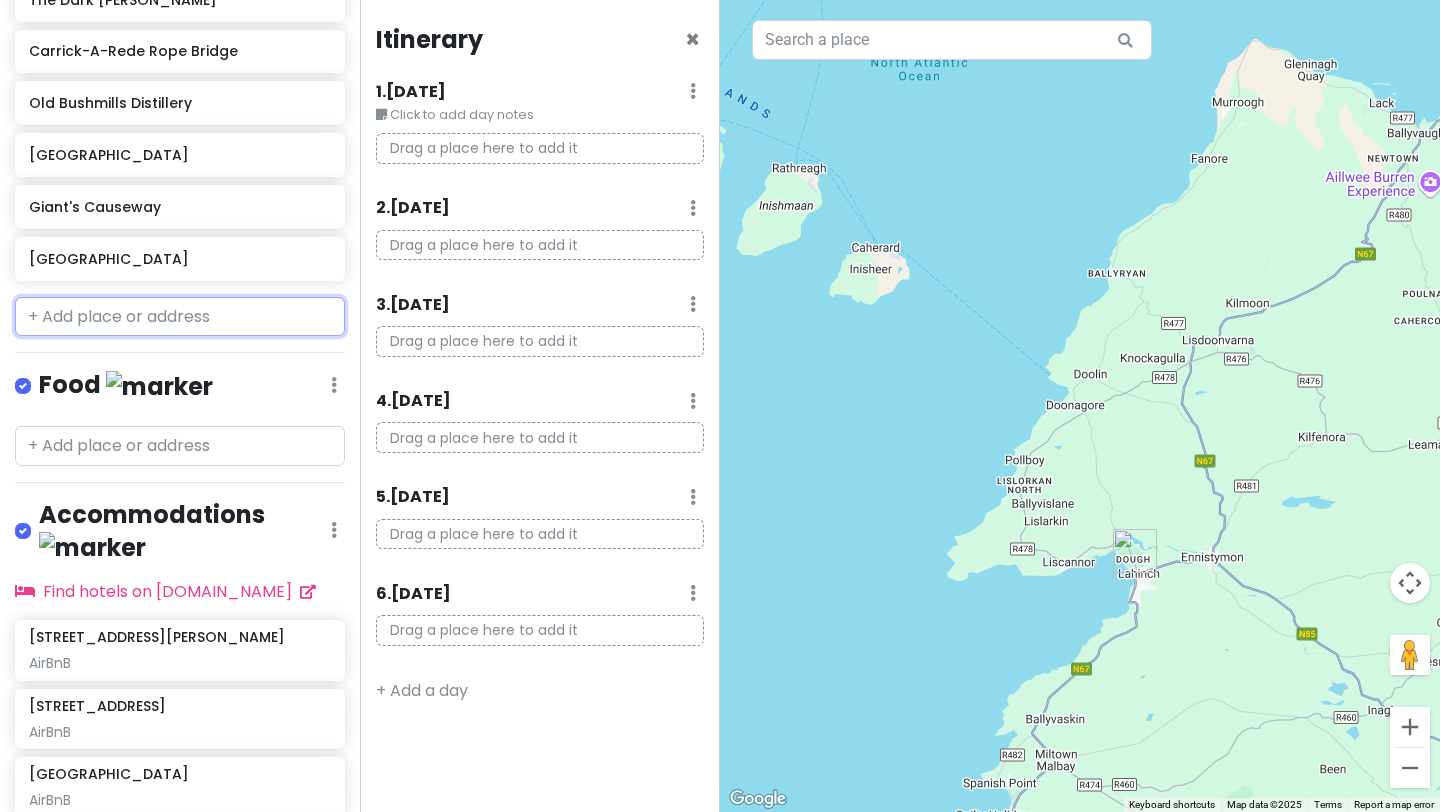 click at bounding box center [180, 317] 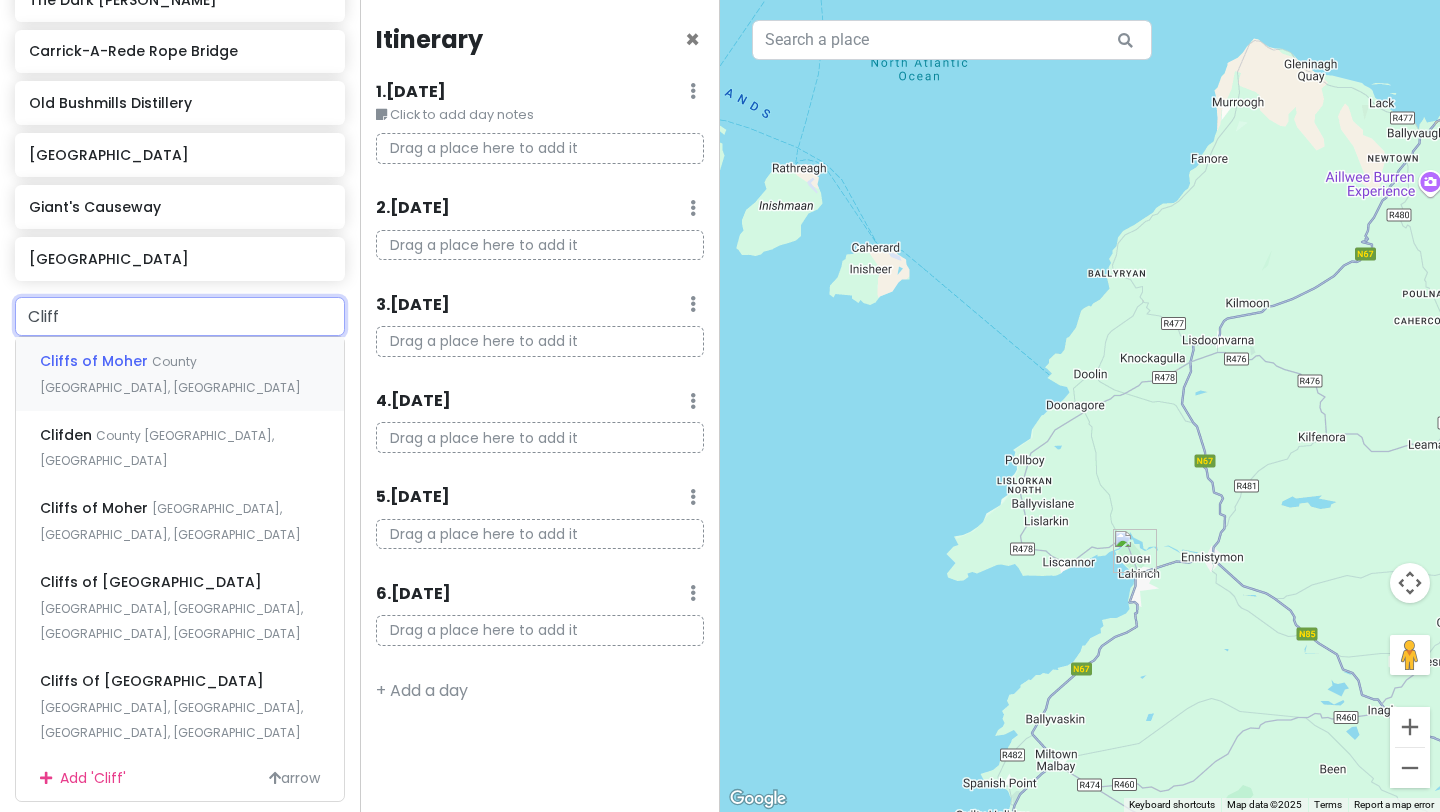 type on "Cliffs" 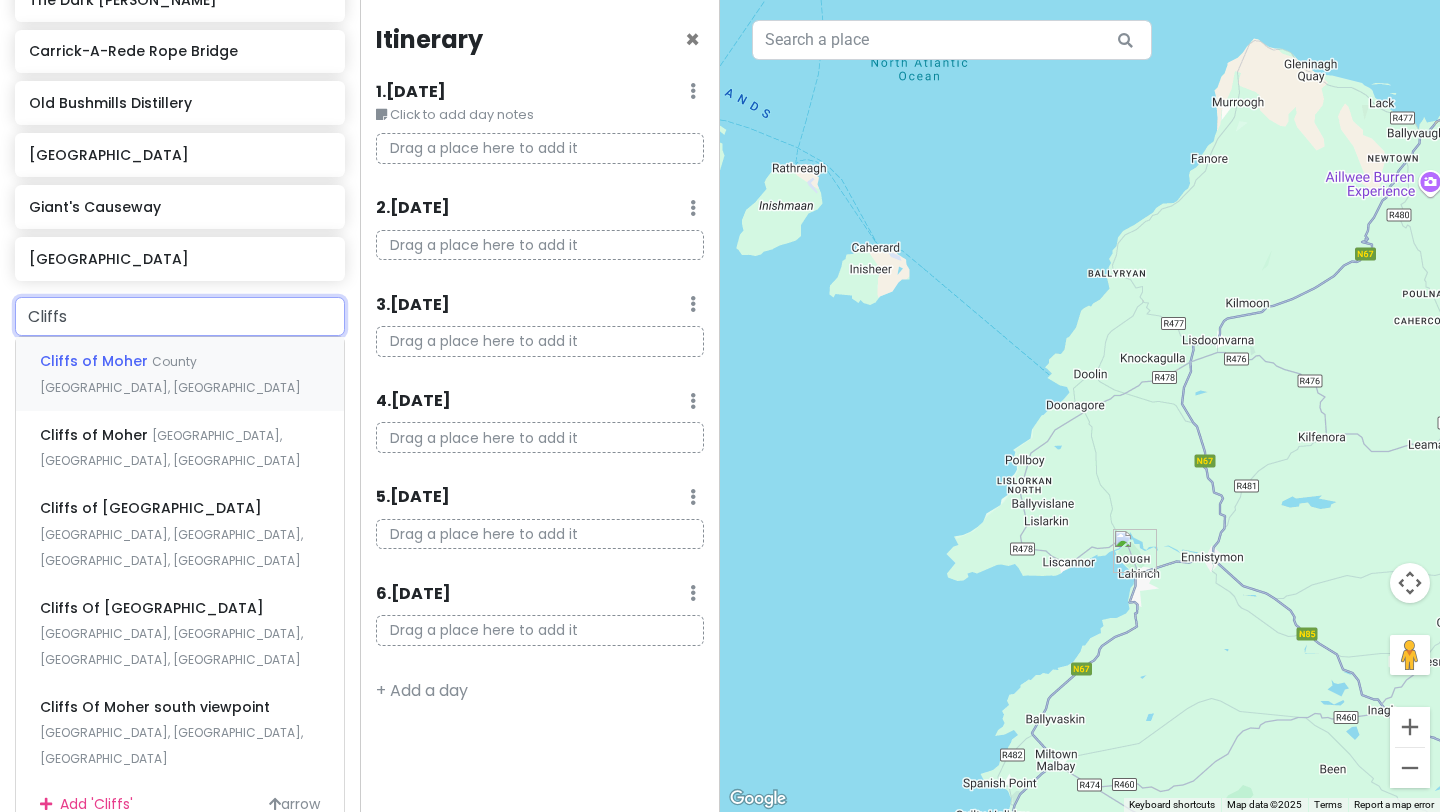 click on "Cliffs of Moher" at bounding box center [96, 361] 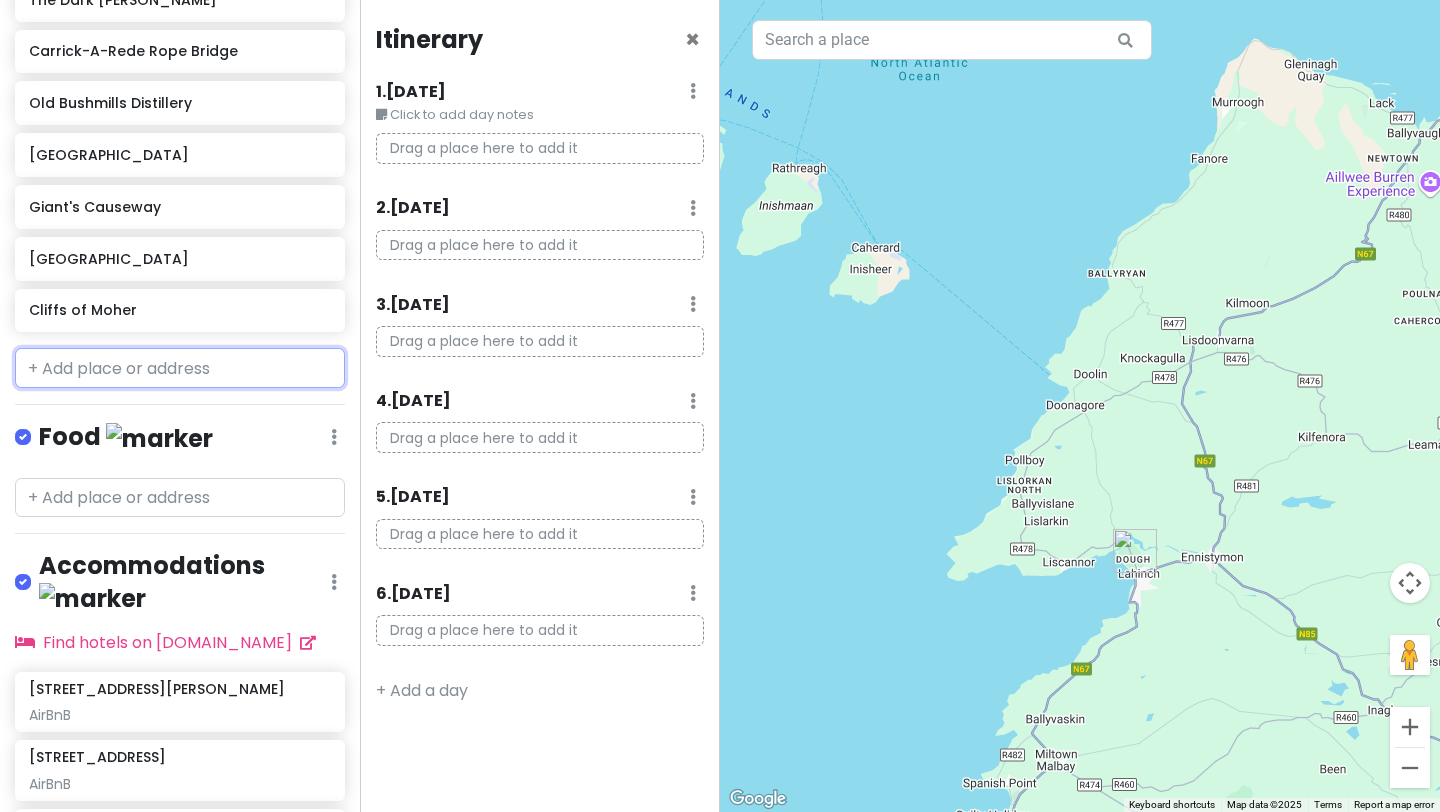 scroll, scrollTop: 442, scrollLeft: 0, axis: vertical 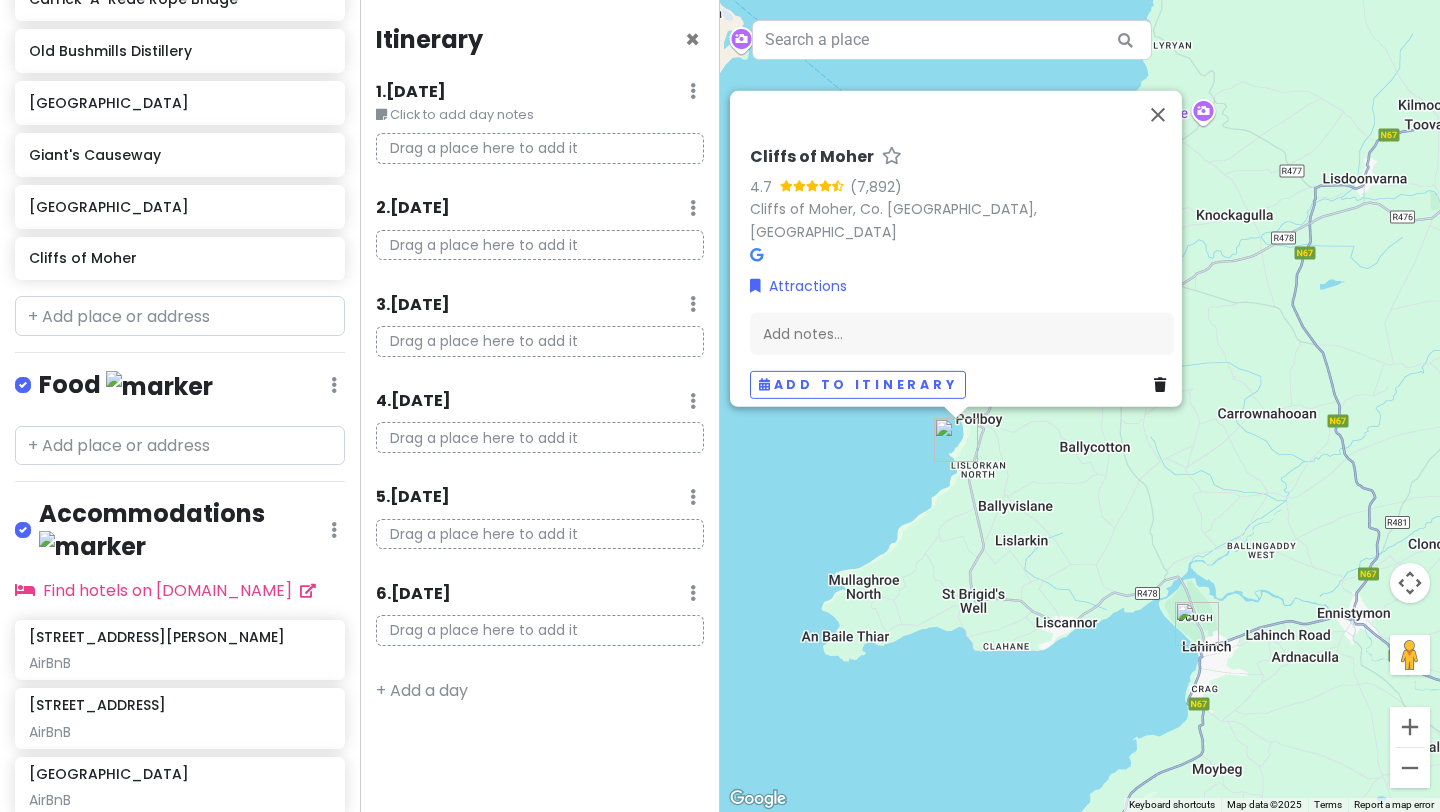 click on "To navigate, press the arrow keys. Cliffs of Moher 4.7        (7,892) Cliffs of Moher, Co. [GEOGRAPHIC_DATA], [GEOGRAPHIC_DATA] Attractions Add notes...  Add to itinerary" at bounding box center [1080, 406] 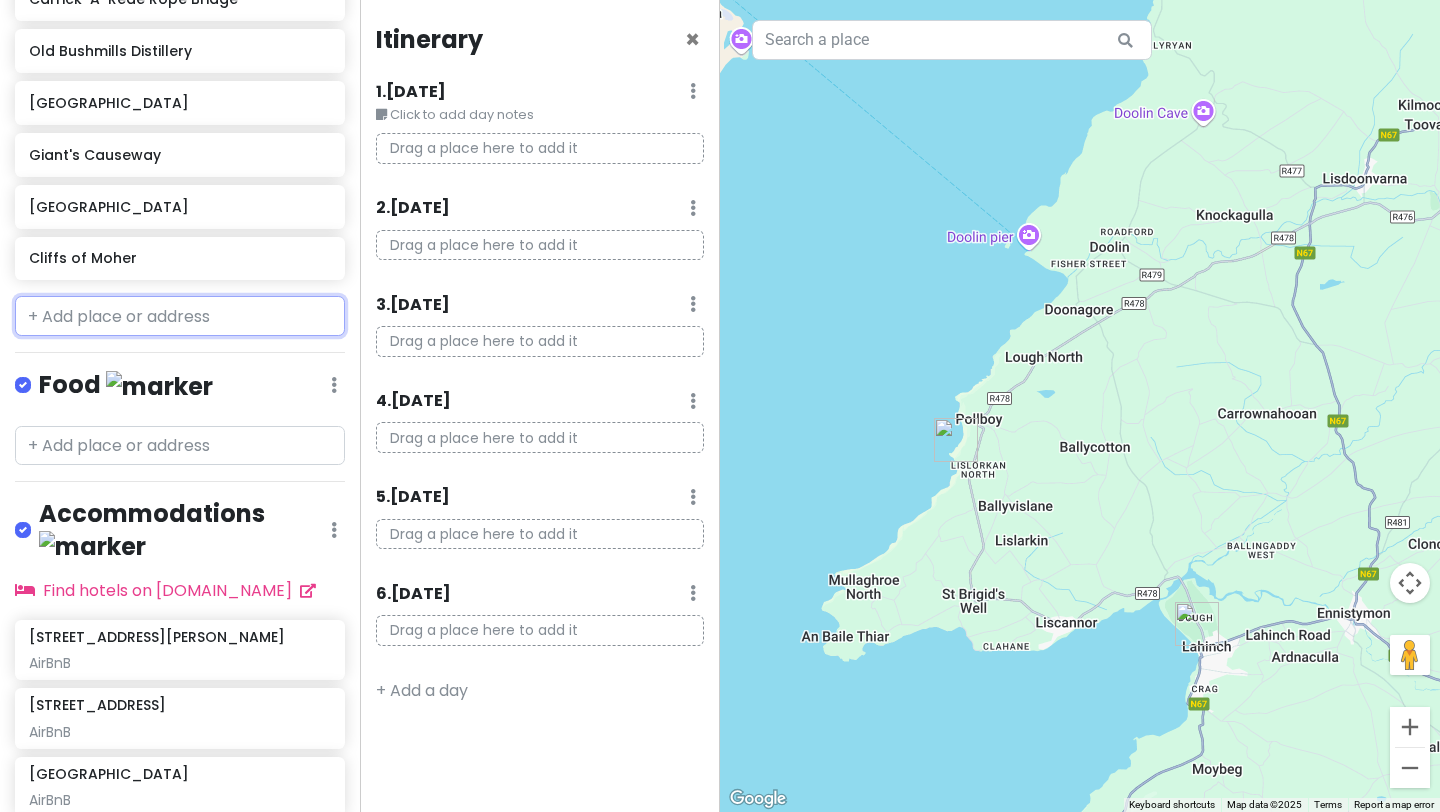 click at bounding box center [180, 316] 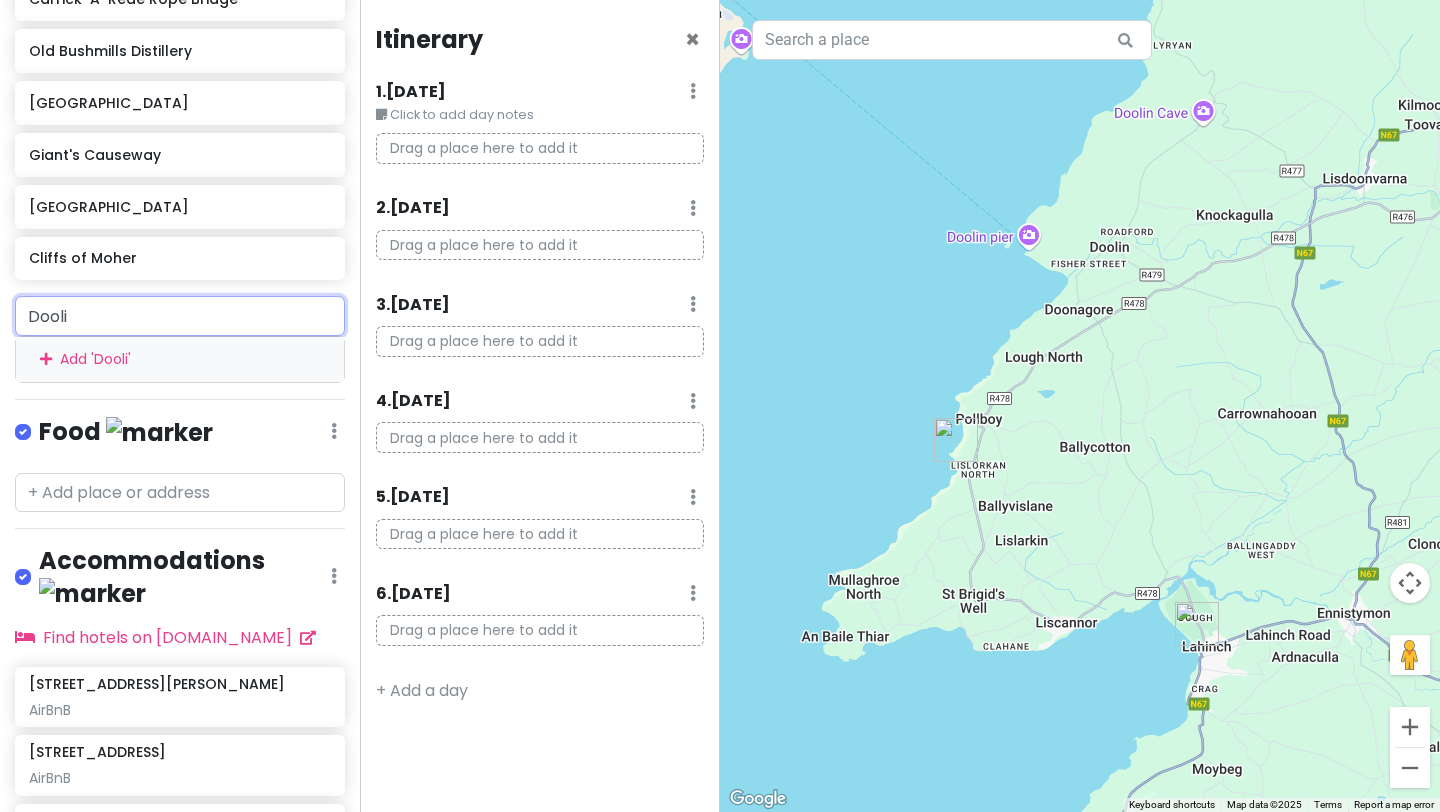 type on "[PERSON_NAME]" 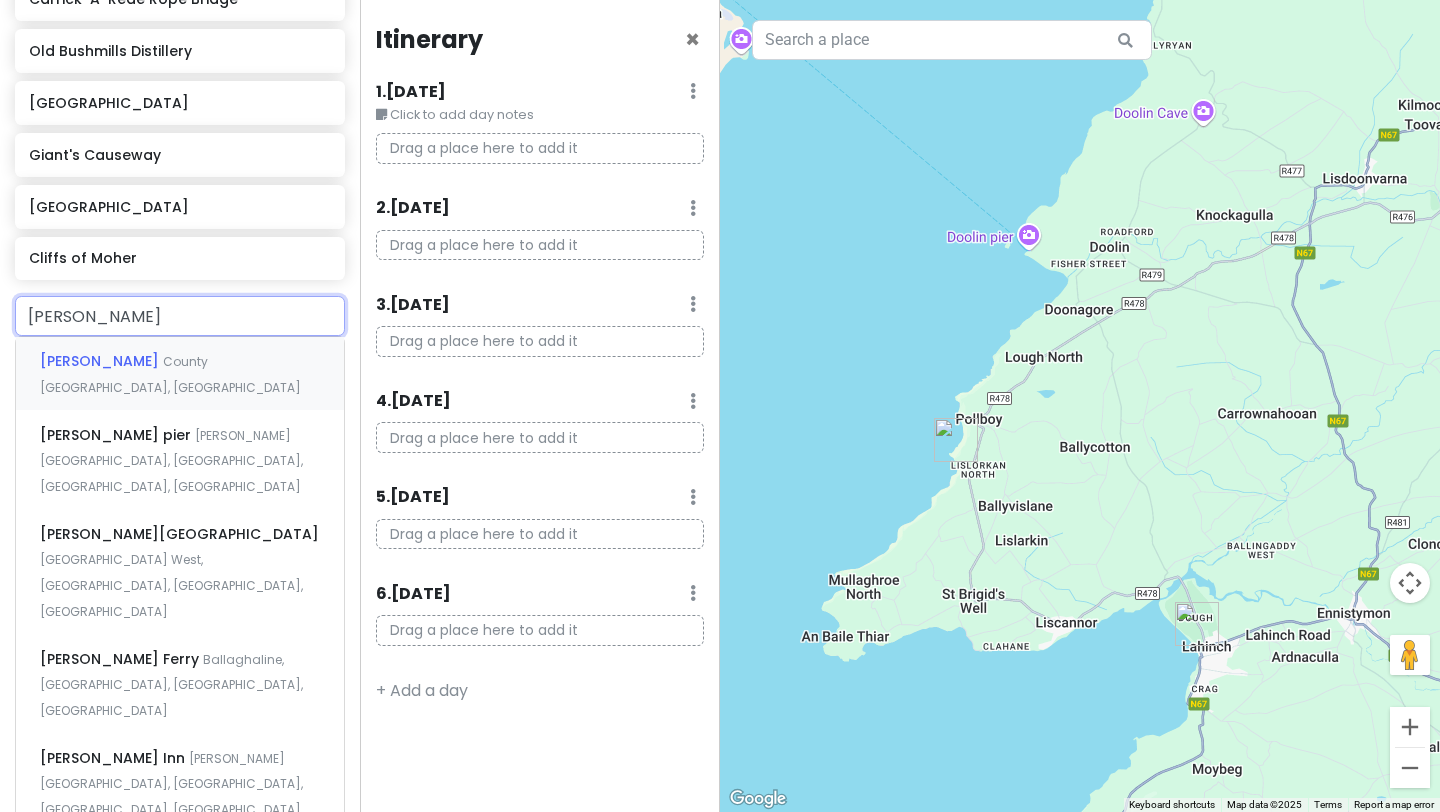 click on "[PERSON_NAME]" at bounding box center [101, 361] 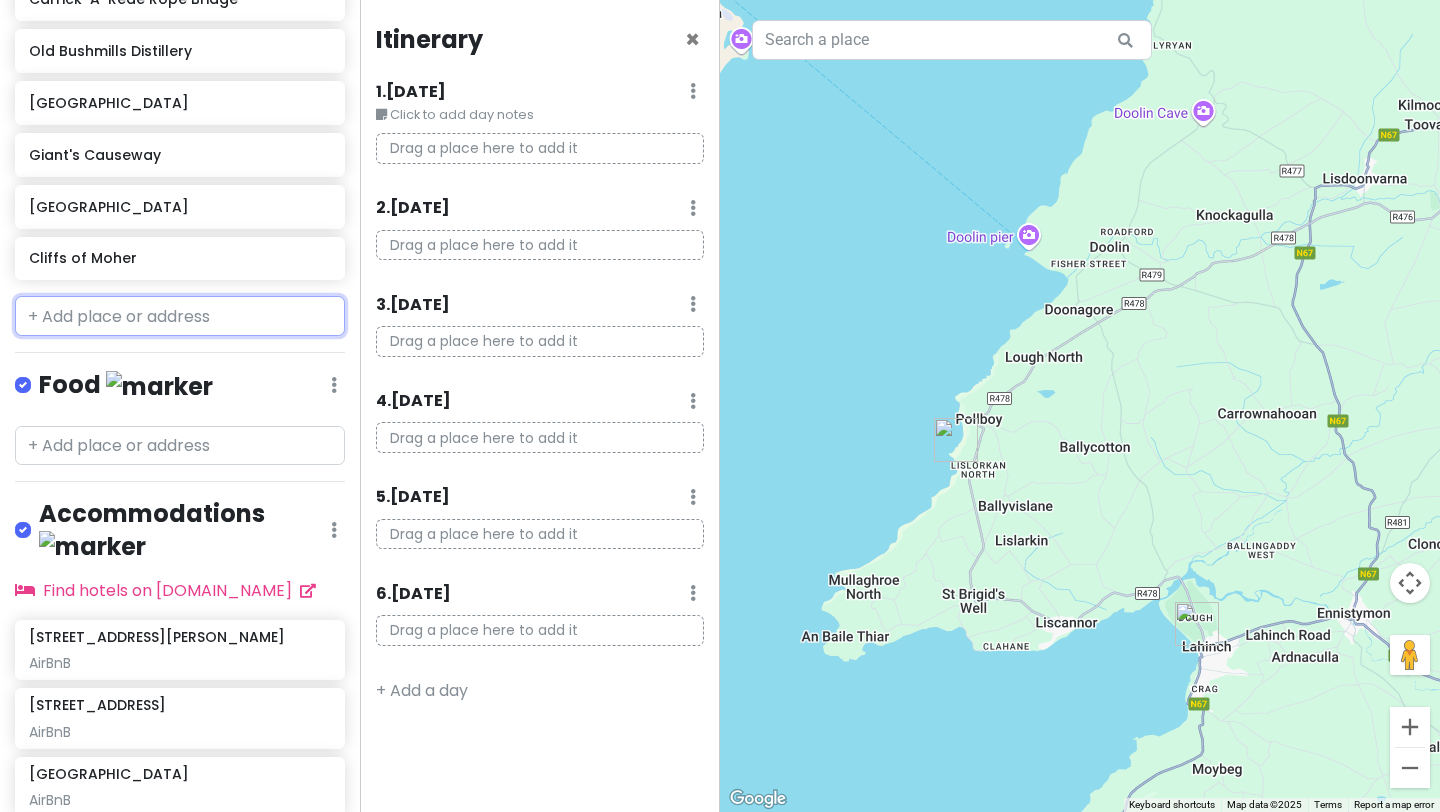 scroll, scrollTop: 494, scrollLeft: 0, axis: vertical 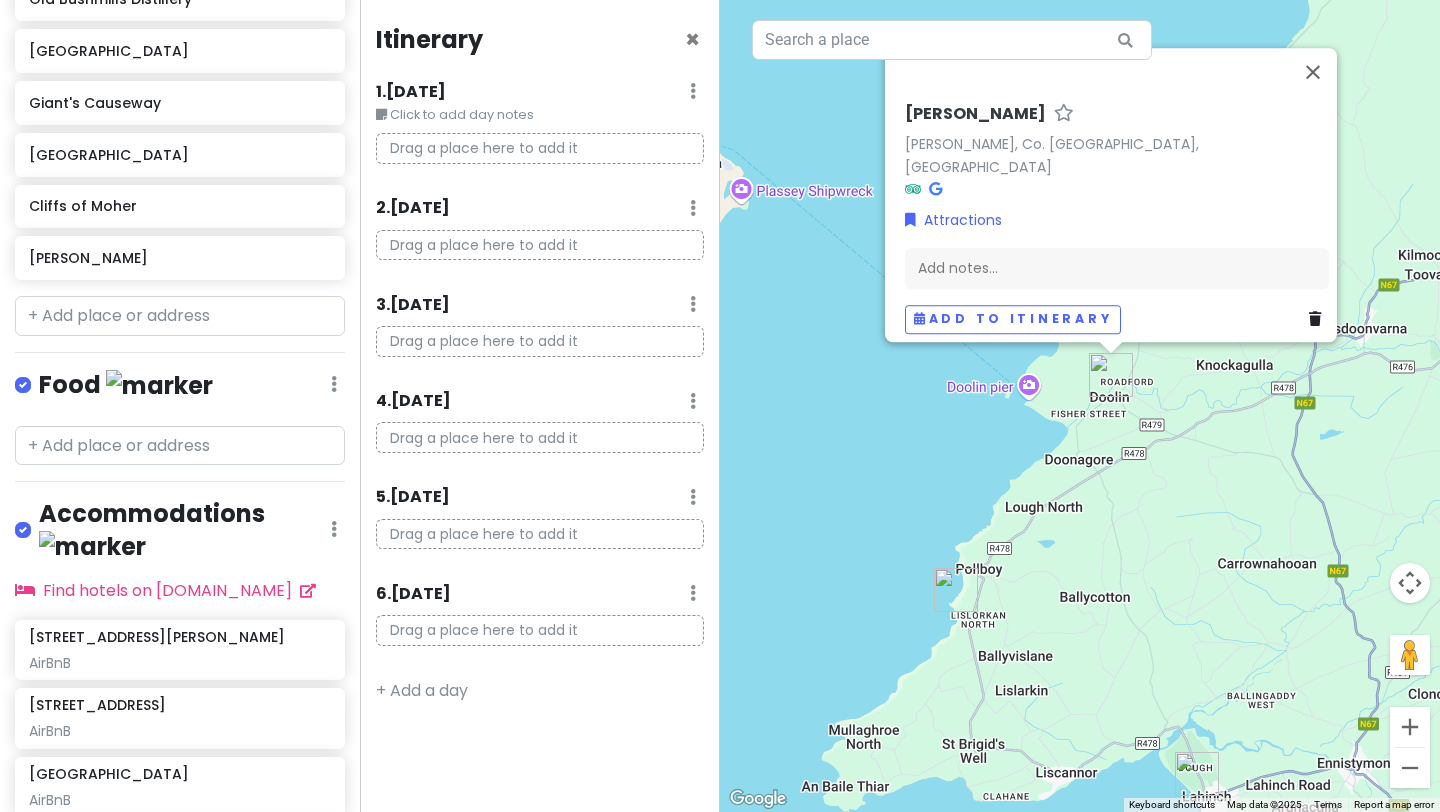click on "To navigate, press the arrow keys. [PERSON_NAME] [PERSON_NAME], Co. [GEOGRAPHIC_DATA], [GEOGRAPHIC_DATA] Attractions Add notes...  Add to itinerary" at bounding box center (1080, 406) 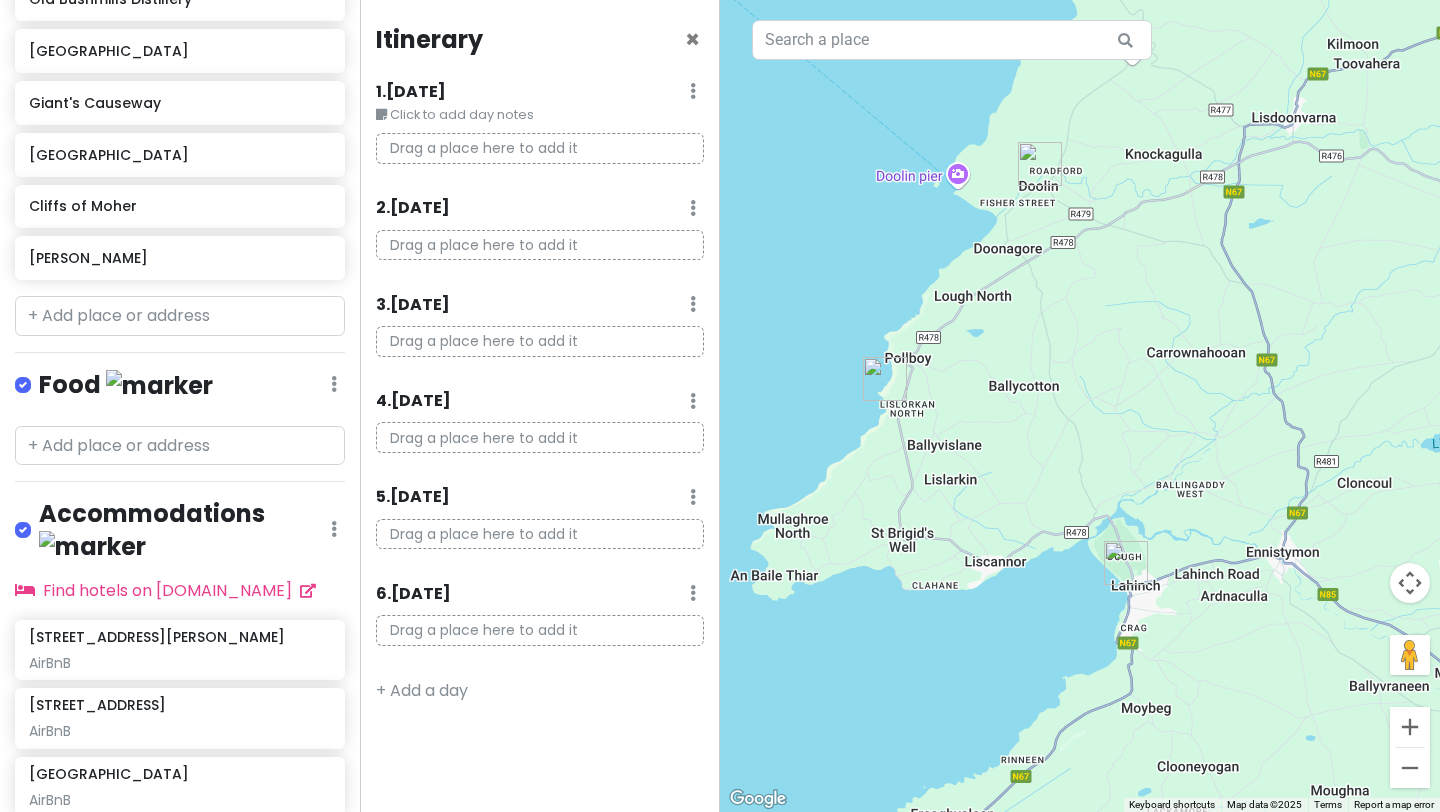drag, startPoint x: 1249, startPoint y: 557, endPoint x: 1177, endPoint y: 346, distance: 222.94618 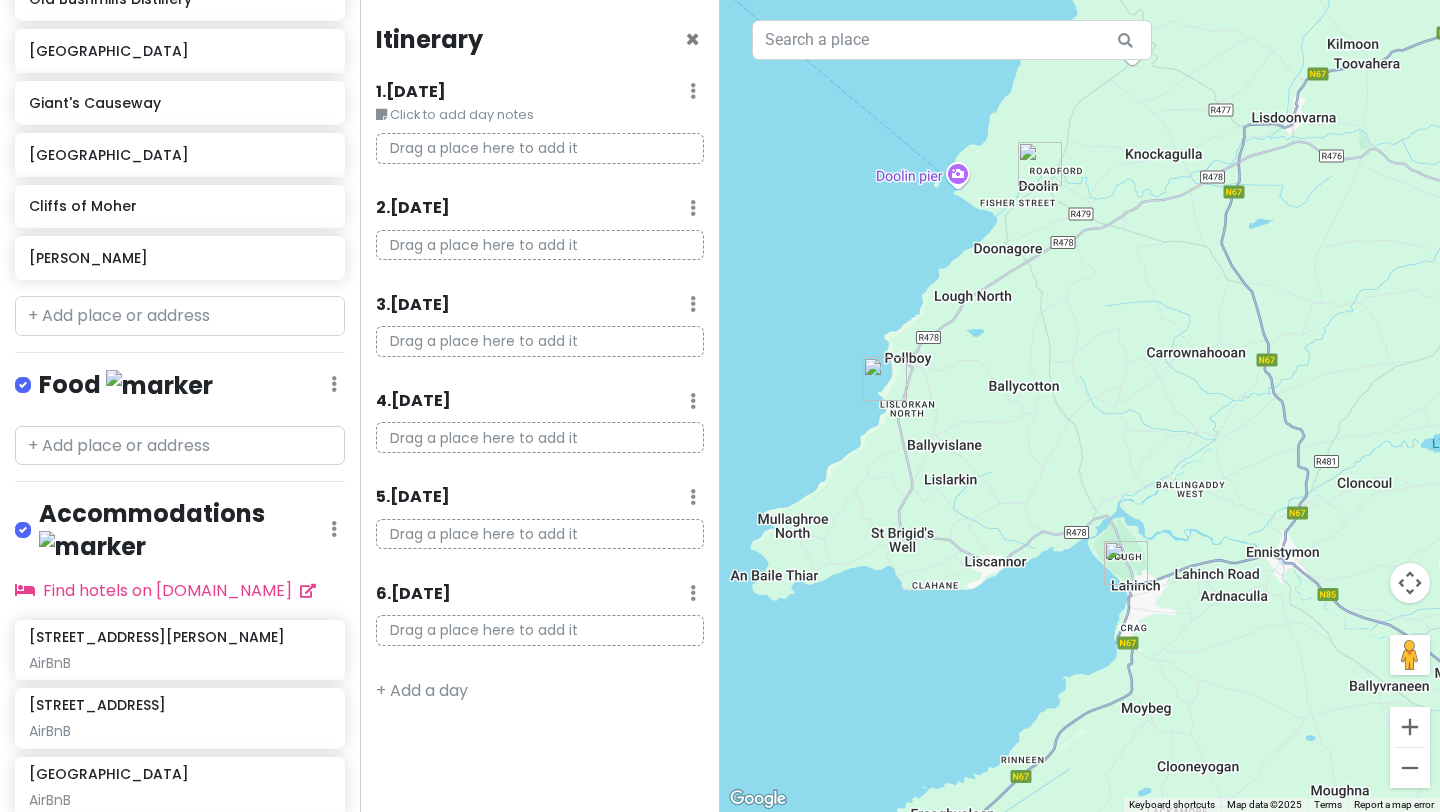 click on "To navigate, press the arrow keys." at bounding box center (1080, 406) 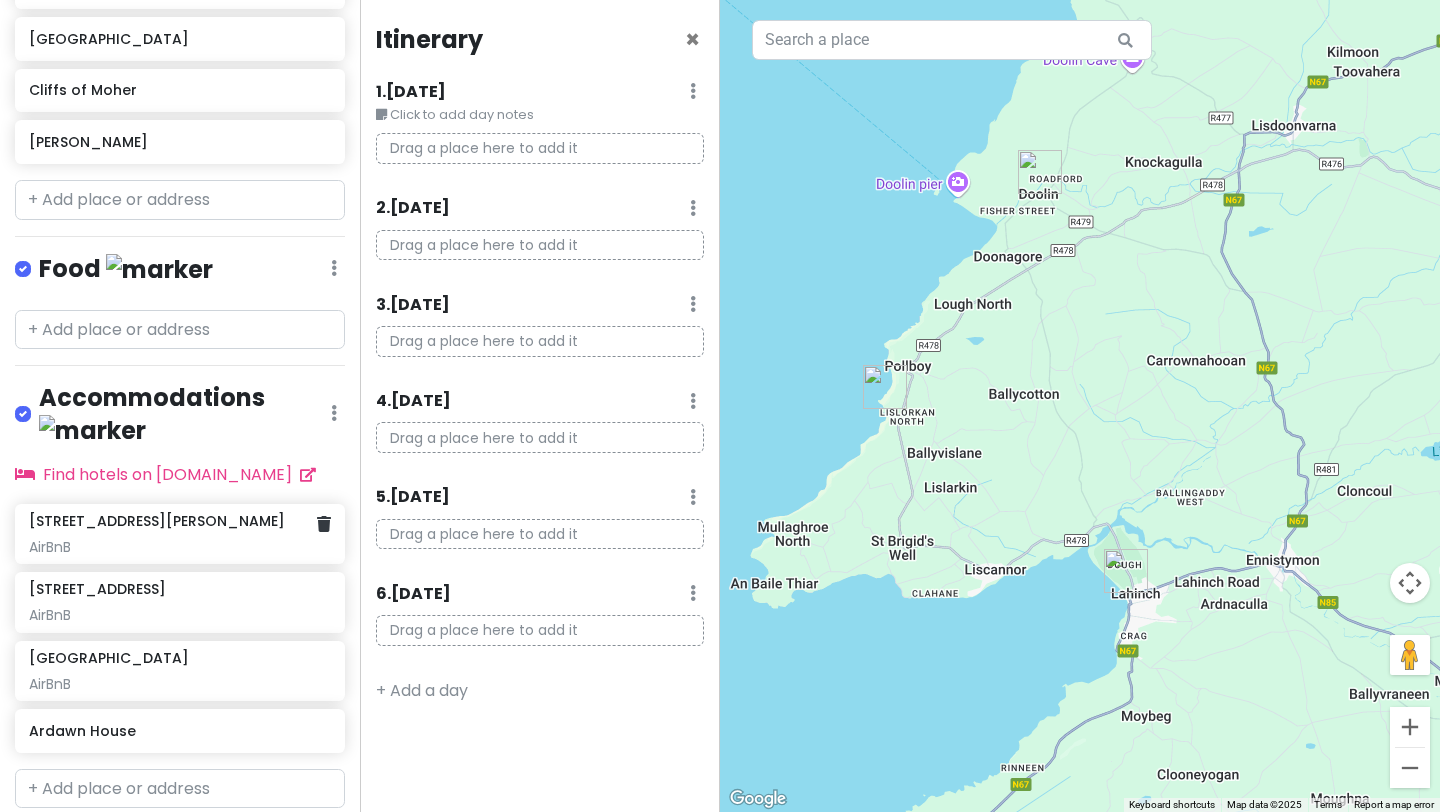 scroll, scrollTop: 644, scrollLeft: 0, axis: vertical 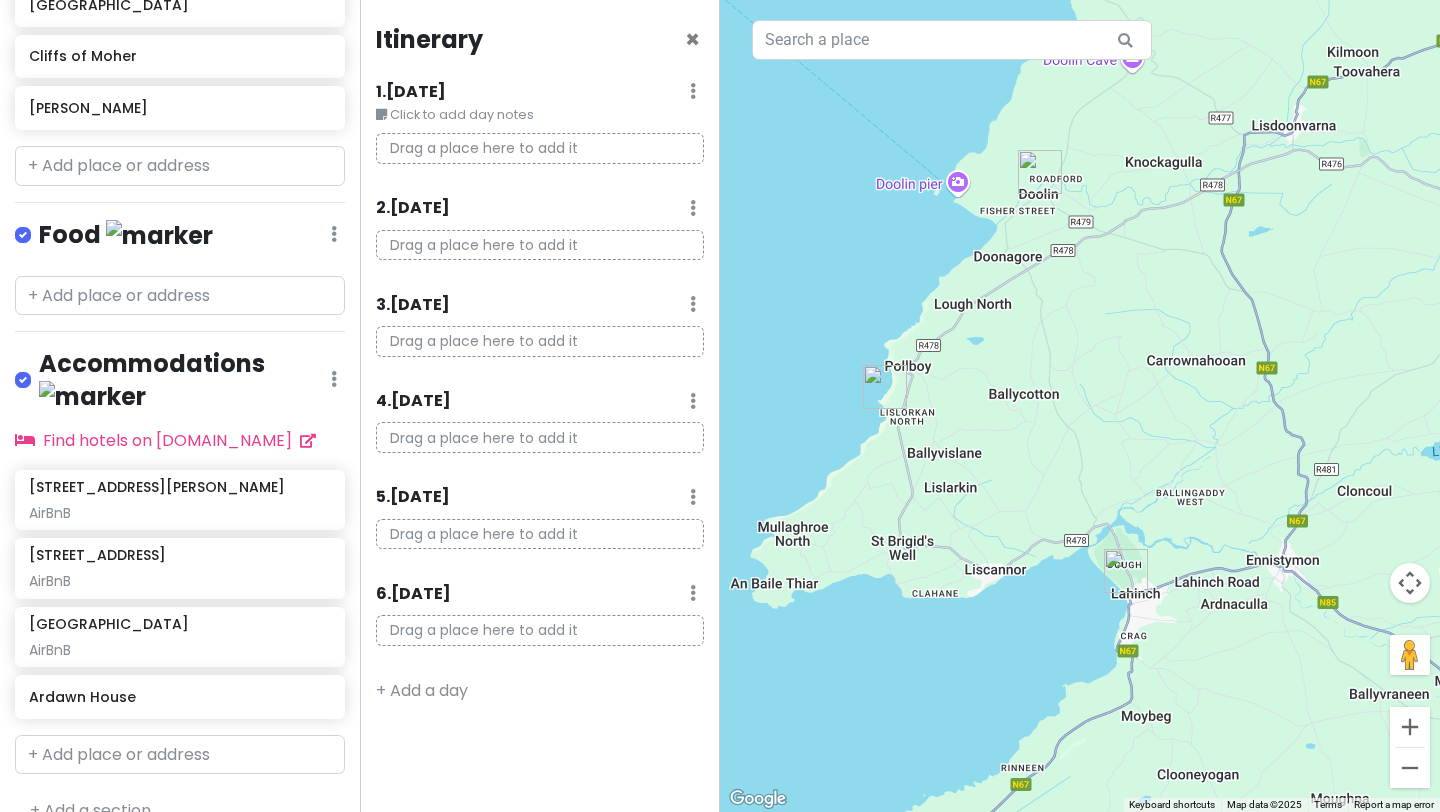 click at bounding box center [180, 755] 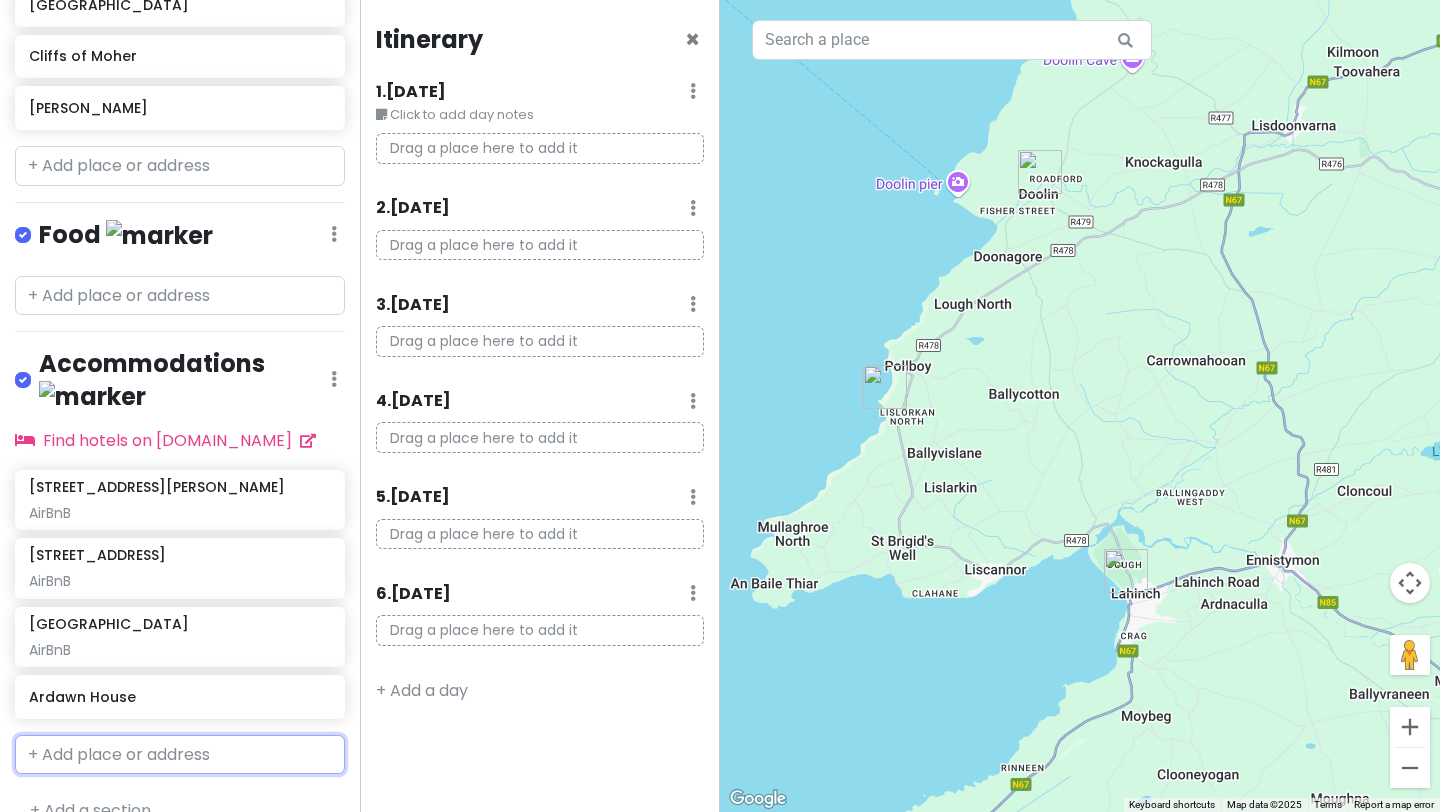 click at bounding box center [180, 755] 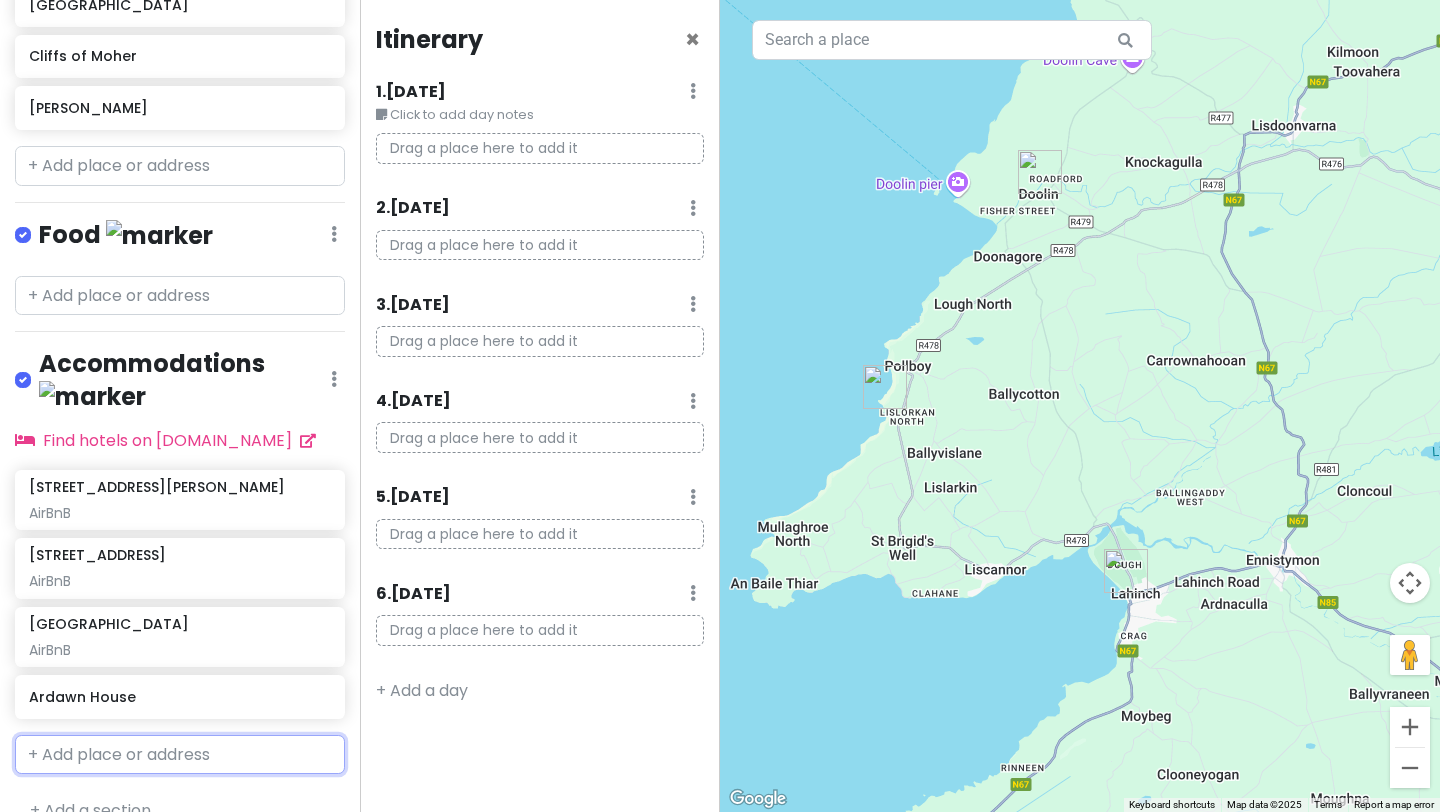 paste on "Apartment [STREET_ADDRESS][PERSON_NAME]" 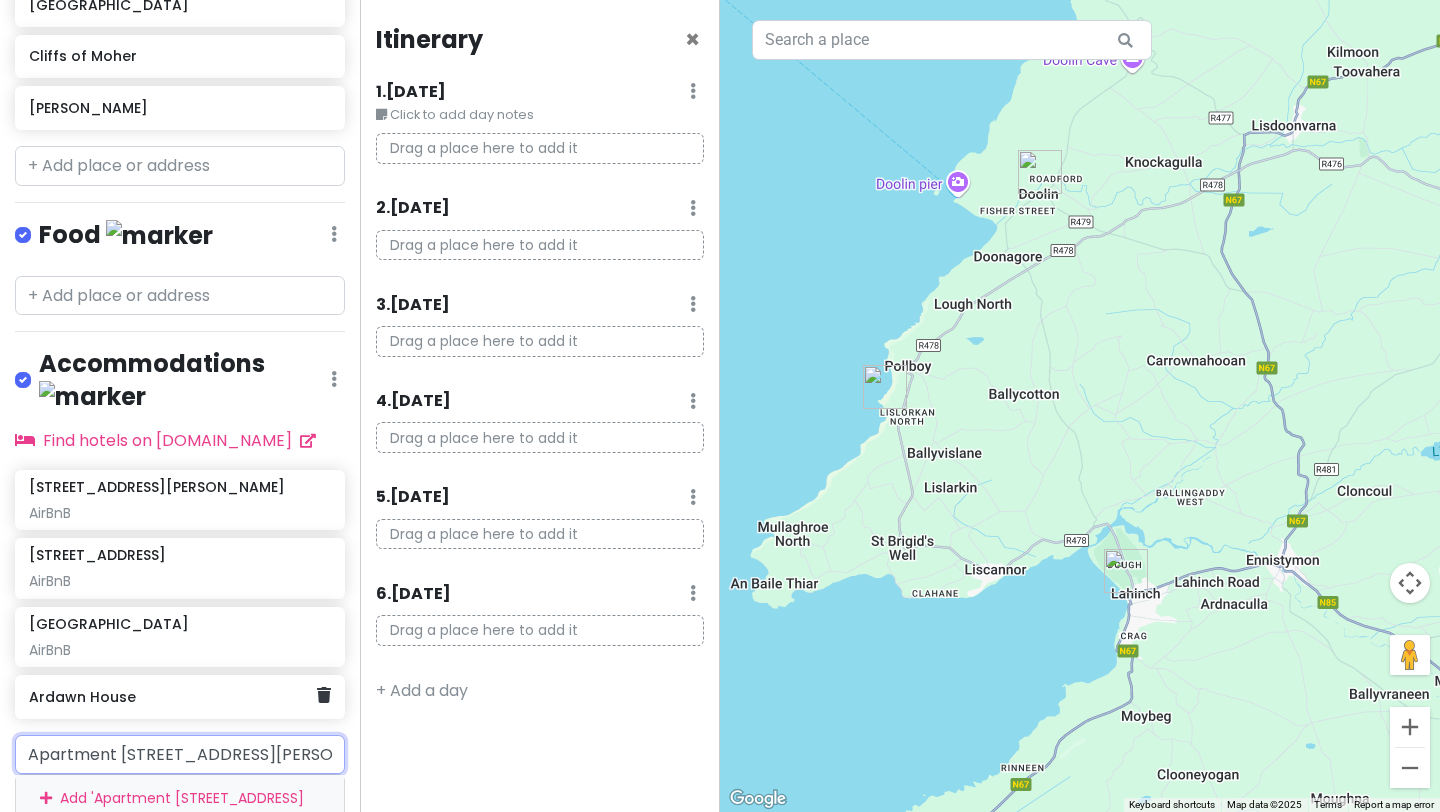 scroll, scrollTop: 0, scrollLeft: 327, axis: horizontal 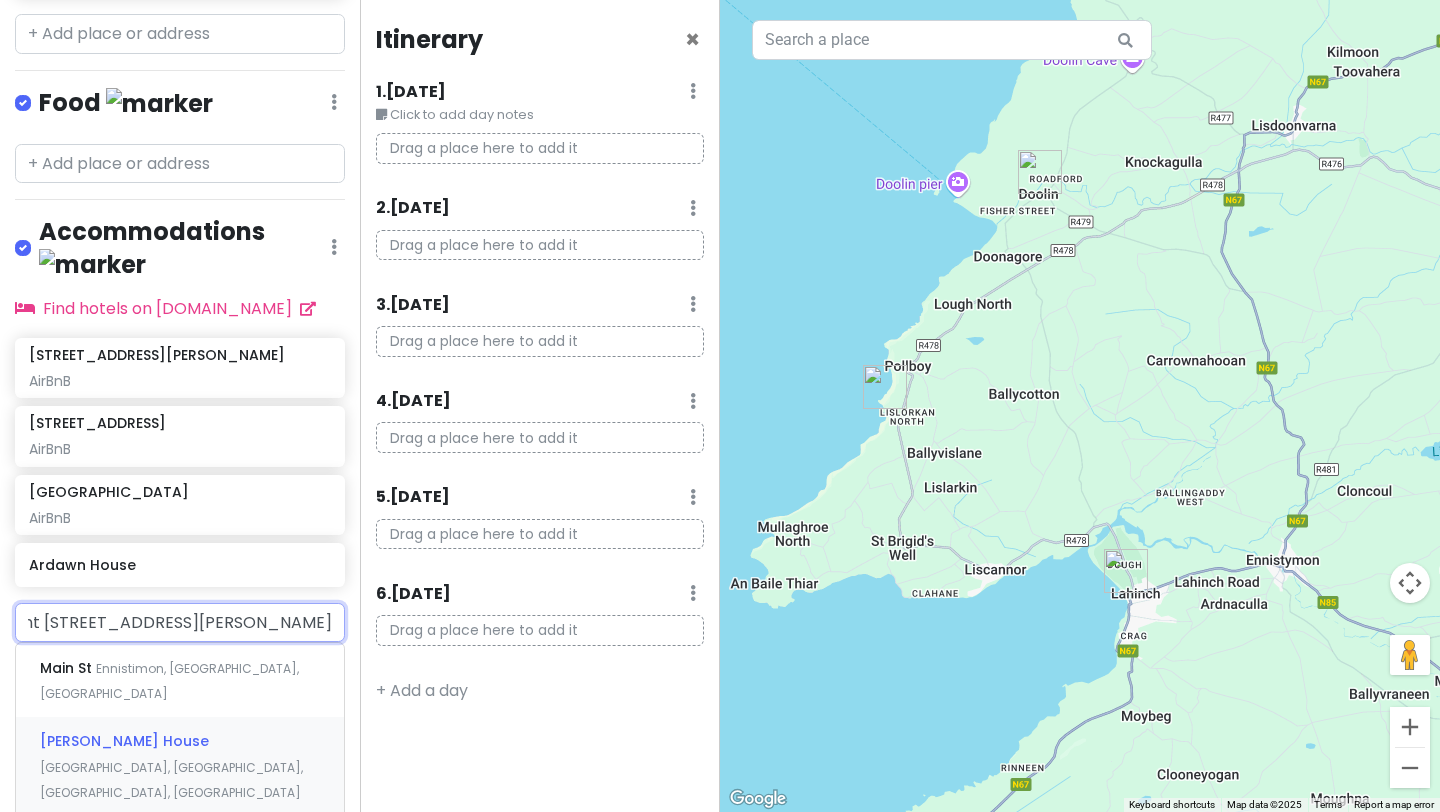 click on "[PERSON_NAME] House" at bounding box center [68, 668] 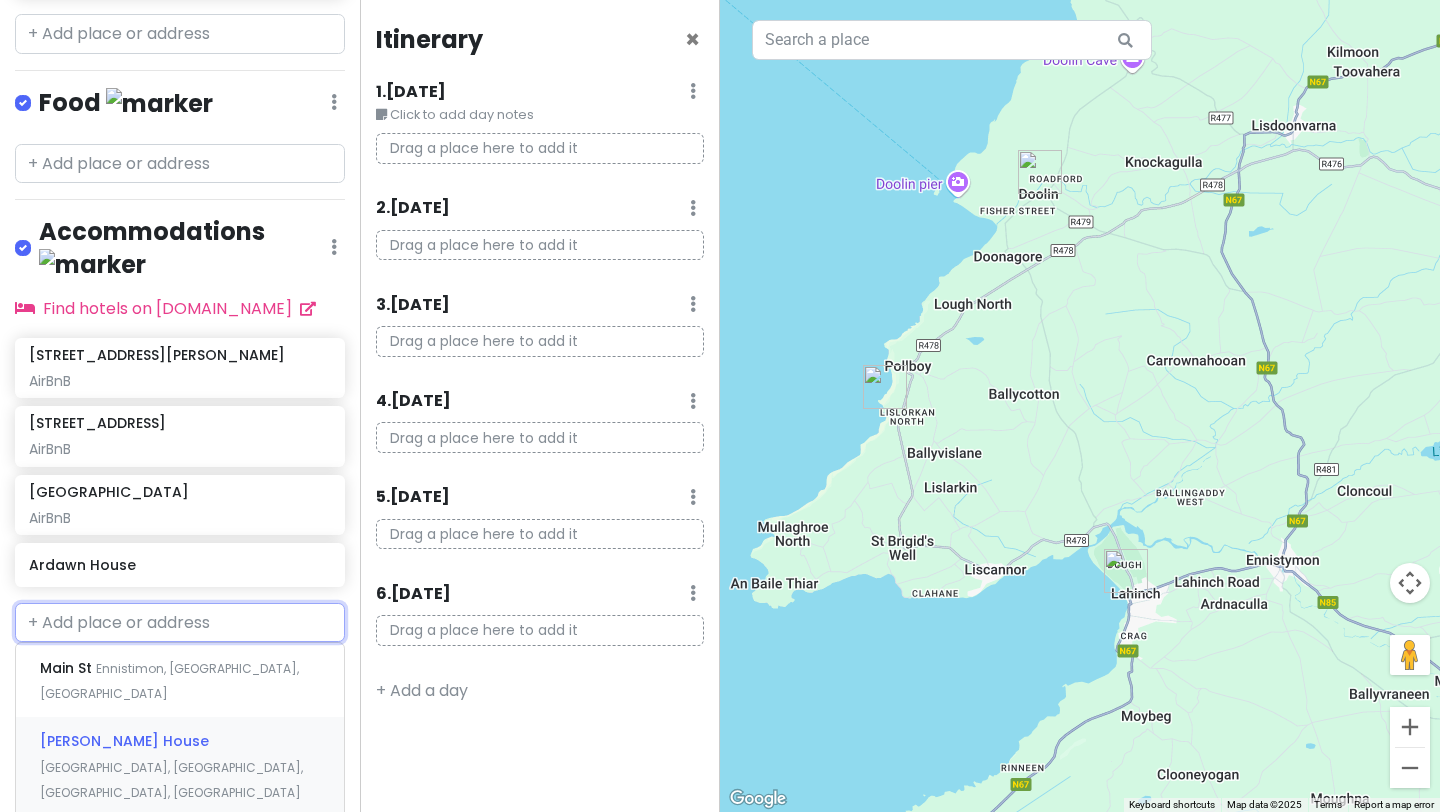 scroll, scrollTop: 0, scrollLeft: 0, axis: both 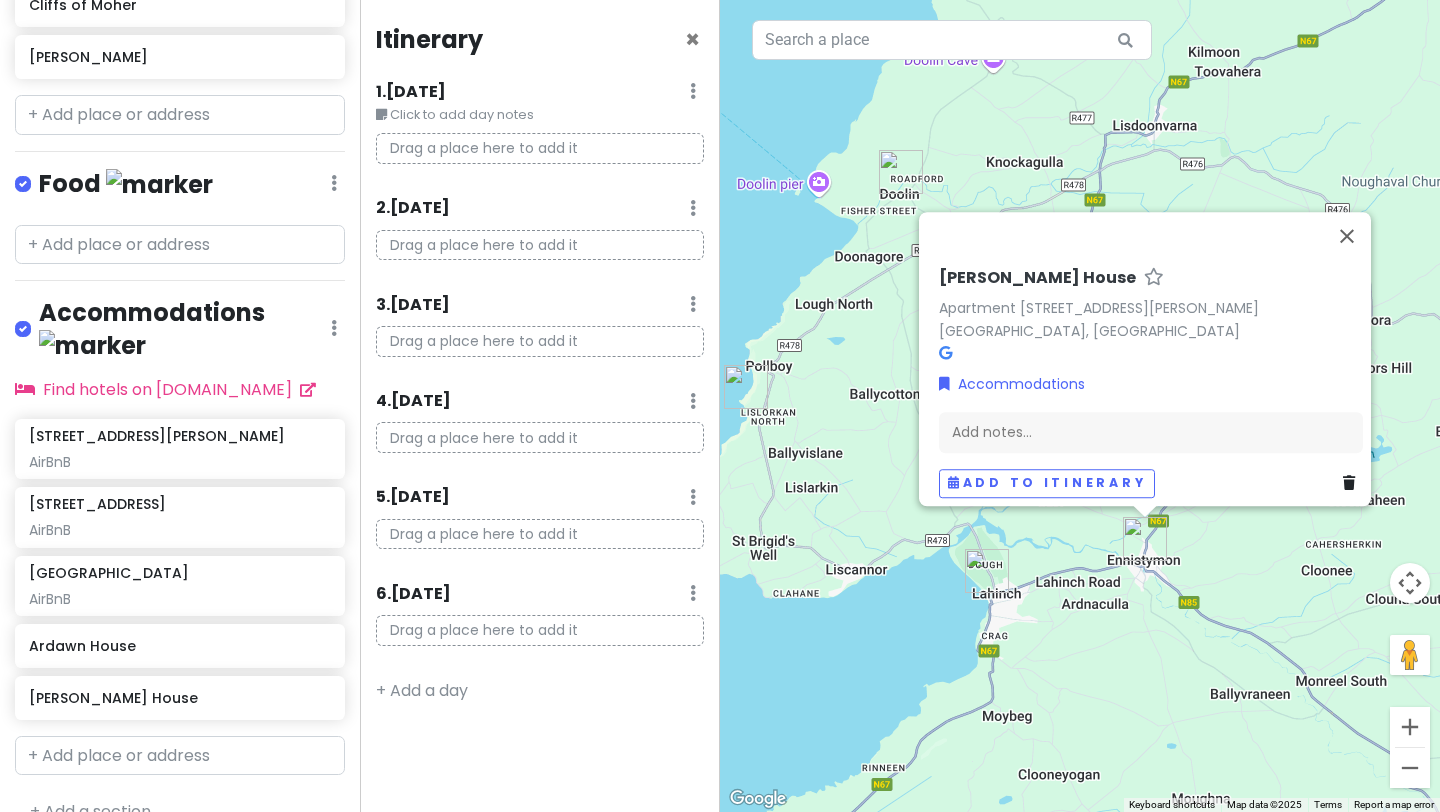 click on "To navigate, press the arrow keys. [PERSON_NAME] House Apartment [STREET_ADDRESS][PERSON_NAME] [GEOGRAPHIC_DATA], [GEOGRAPHIC_DATA] Accommodations Add notes...  Add to itinerary" at bounding box center (1080, 406) 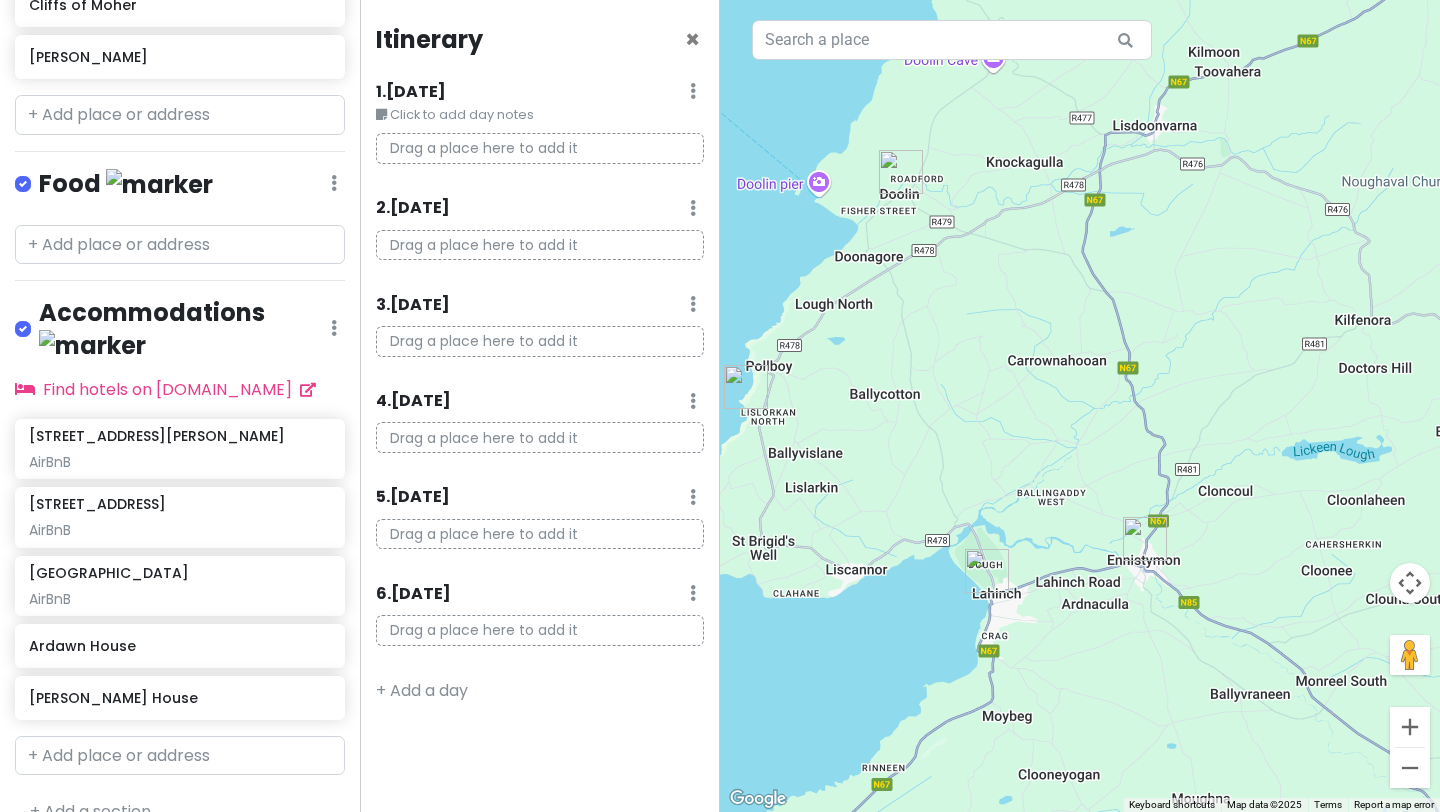 click on "To navigate, press the arrow keys." at bounding box center (1080, 406) 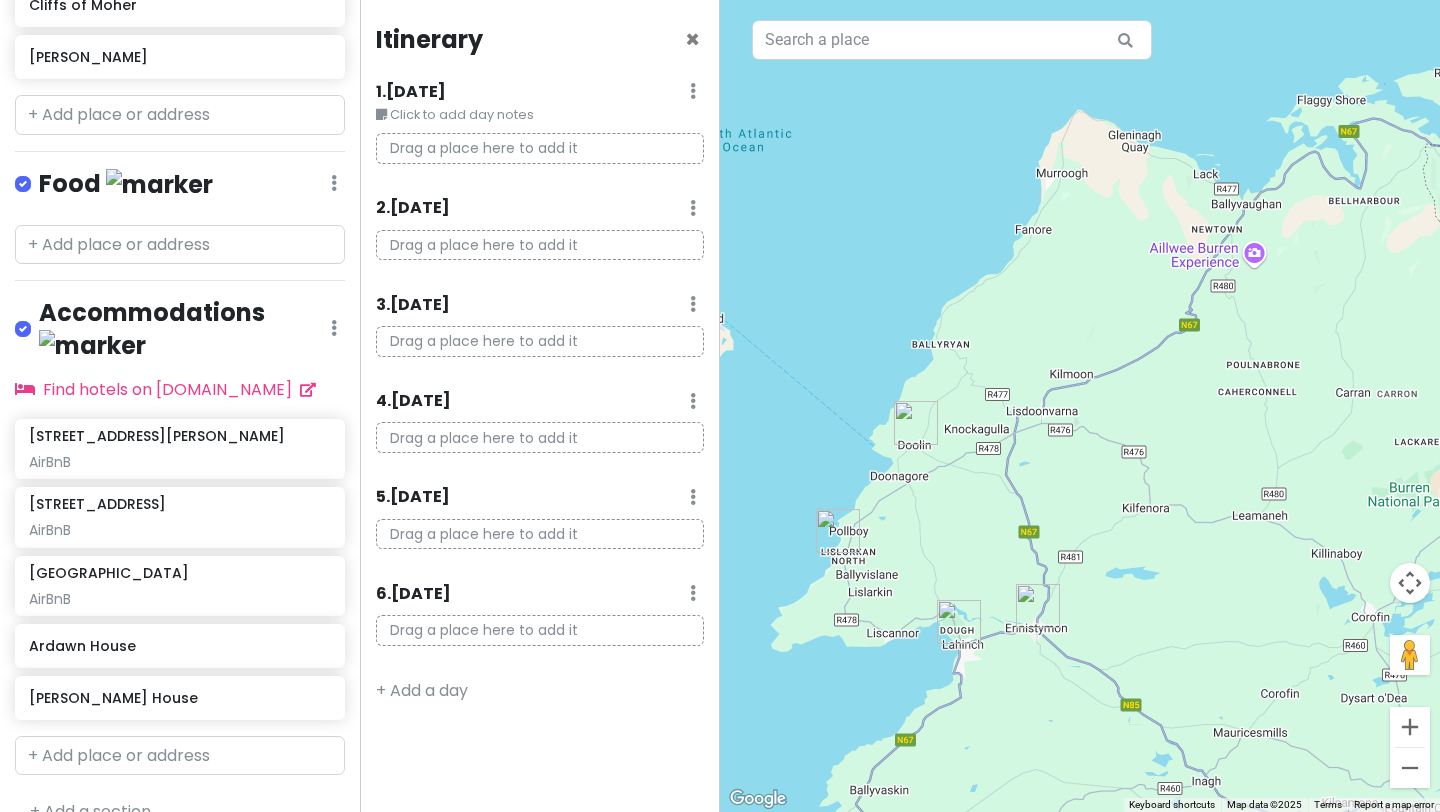 drag, startPoint x: 1106, startPoint y: 394, endPoint x: 1018, endPoint y: 507, distance: 143.2236 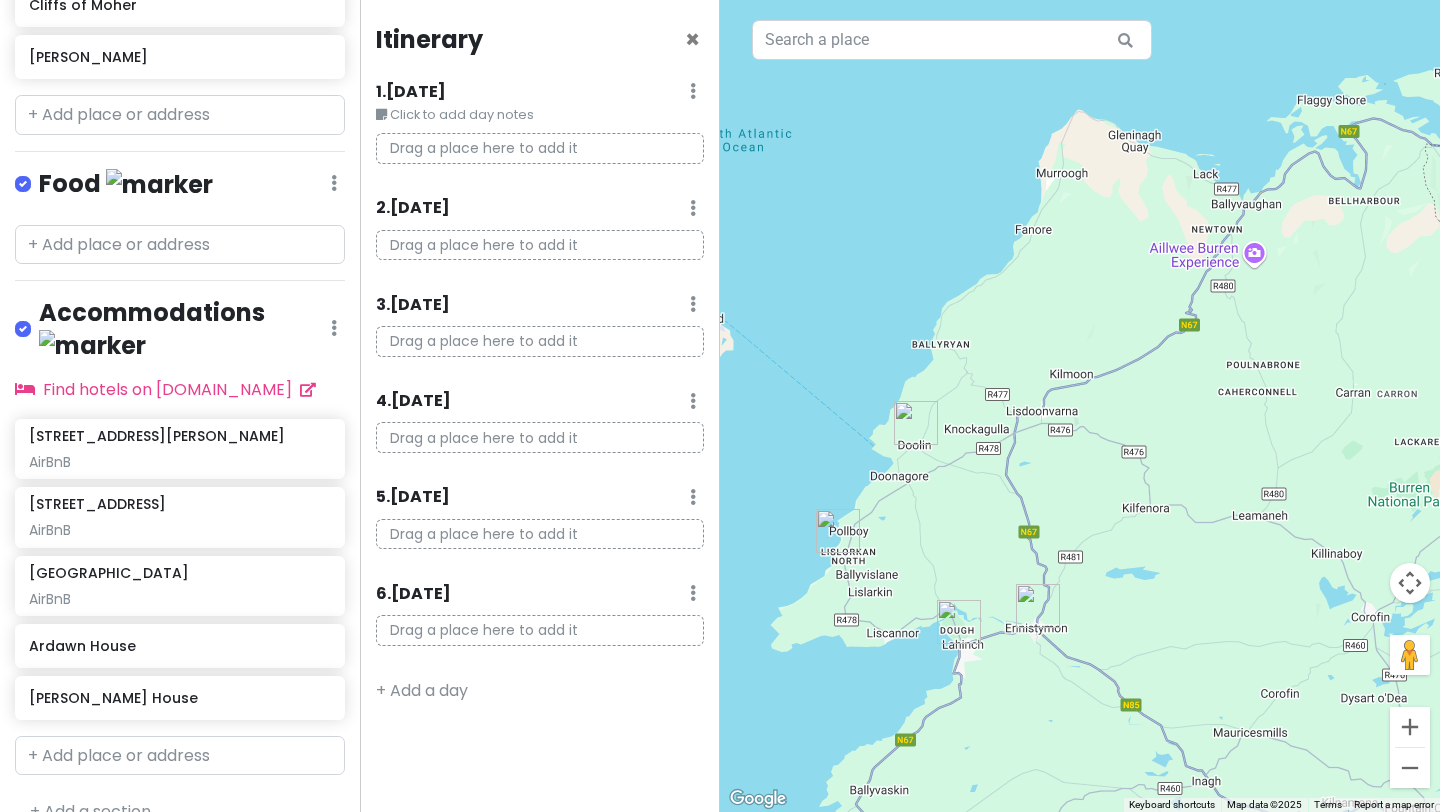 click on "To navigate, press the arrow keys." at bounding box center [1080, 406] 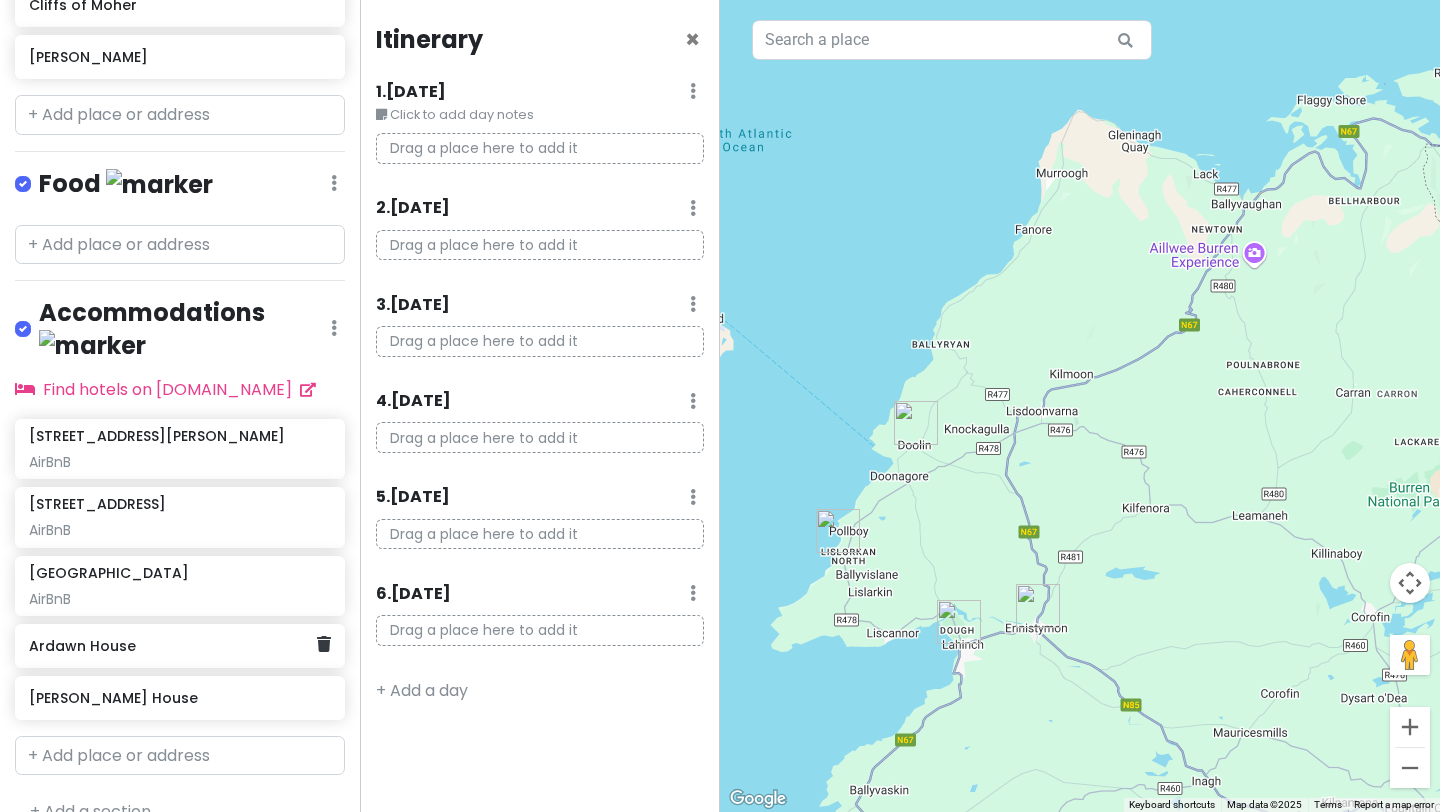 click on "Ardawn House" at bounding box center [172, 646] 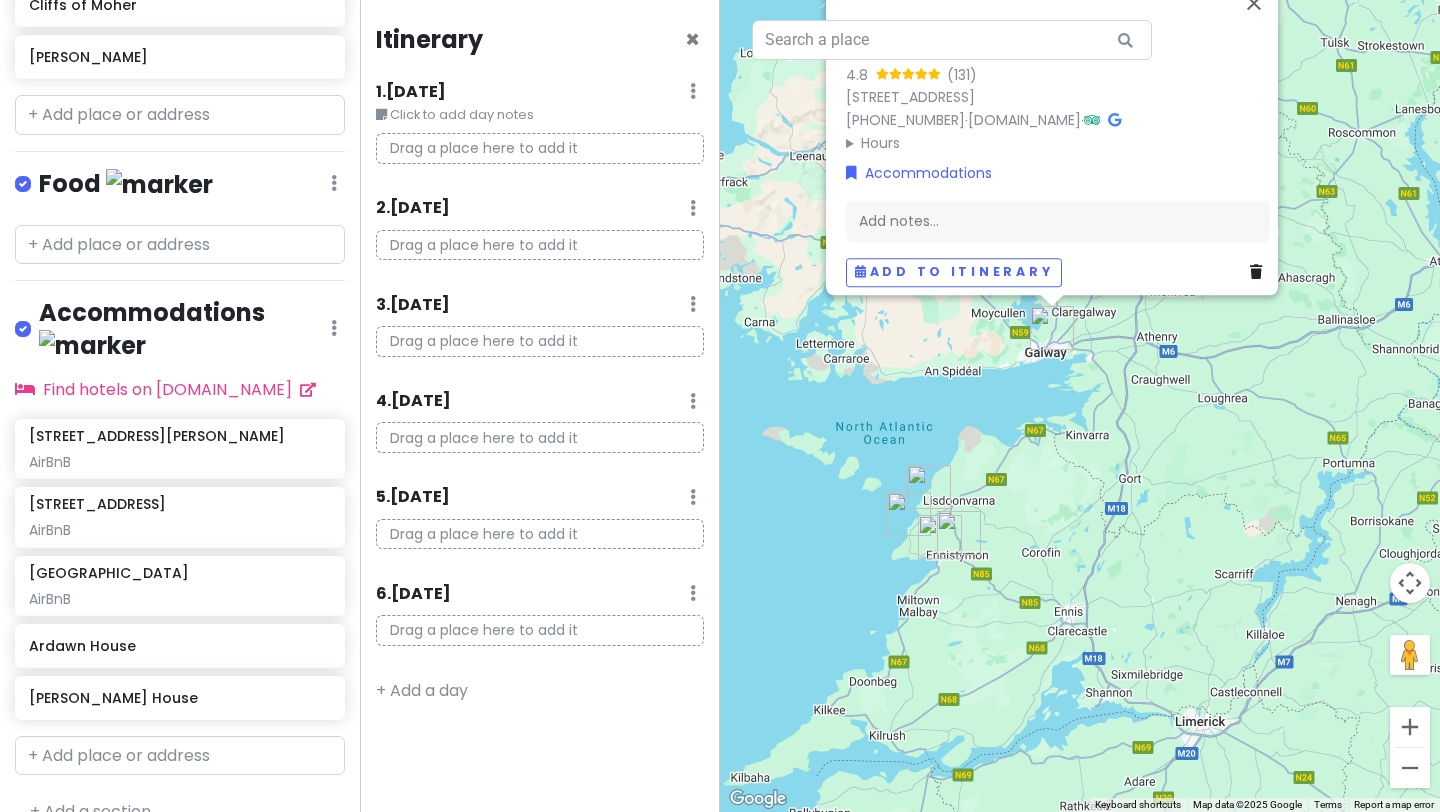 drag, startPoint x: 967, startPoint y: 686, endPoint x: 1076, endPoint y: 523, distance: 196.08672 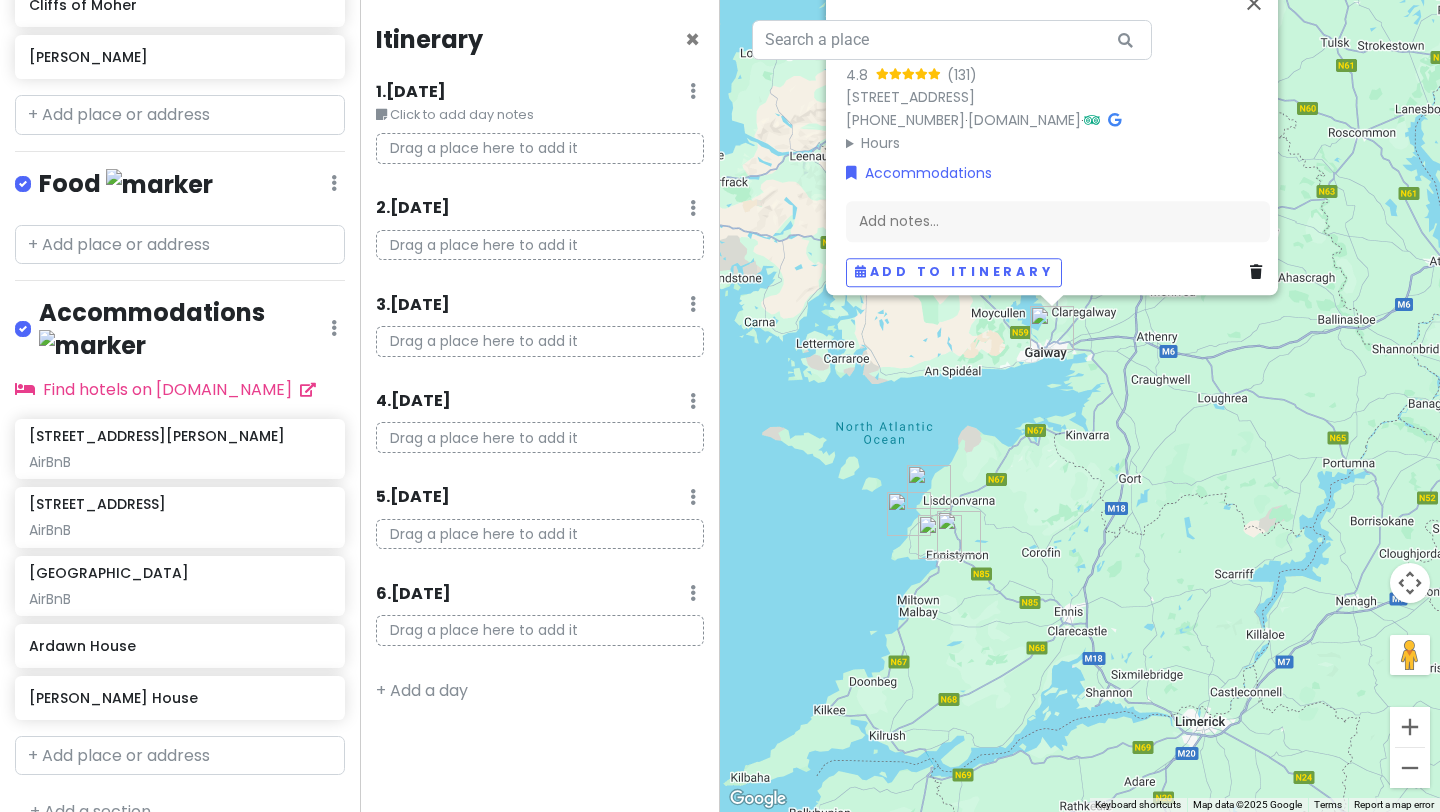click on "To navigate, press the arrow keys. [GEOGRAPHIC_DATA] 4.8        (131) [STREET_ADDRESS] [PHONE_NUMBER]   ·   [DOMAIN_NAME]   ·   Hours [DATE]  8:00 AM – 9:00 PM [DATE]  8:00 AM – 9:00 PM [DATE]  8:00 AM – 9:00 PM [DATE]  8:00 AM – 9:00 PM [DATE]  8:00 AM – 9:00 PM [DATE]  8:00 AM – 9:00 PM [DATE]  8:00 AM – 9:00 PM Accommodations Add notes...  Add to itinerary" at bounding box center [1080, 406] 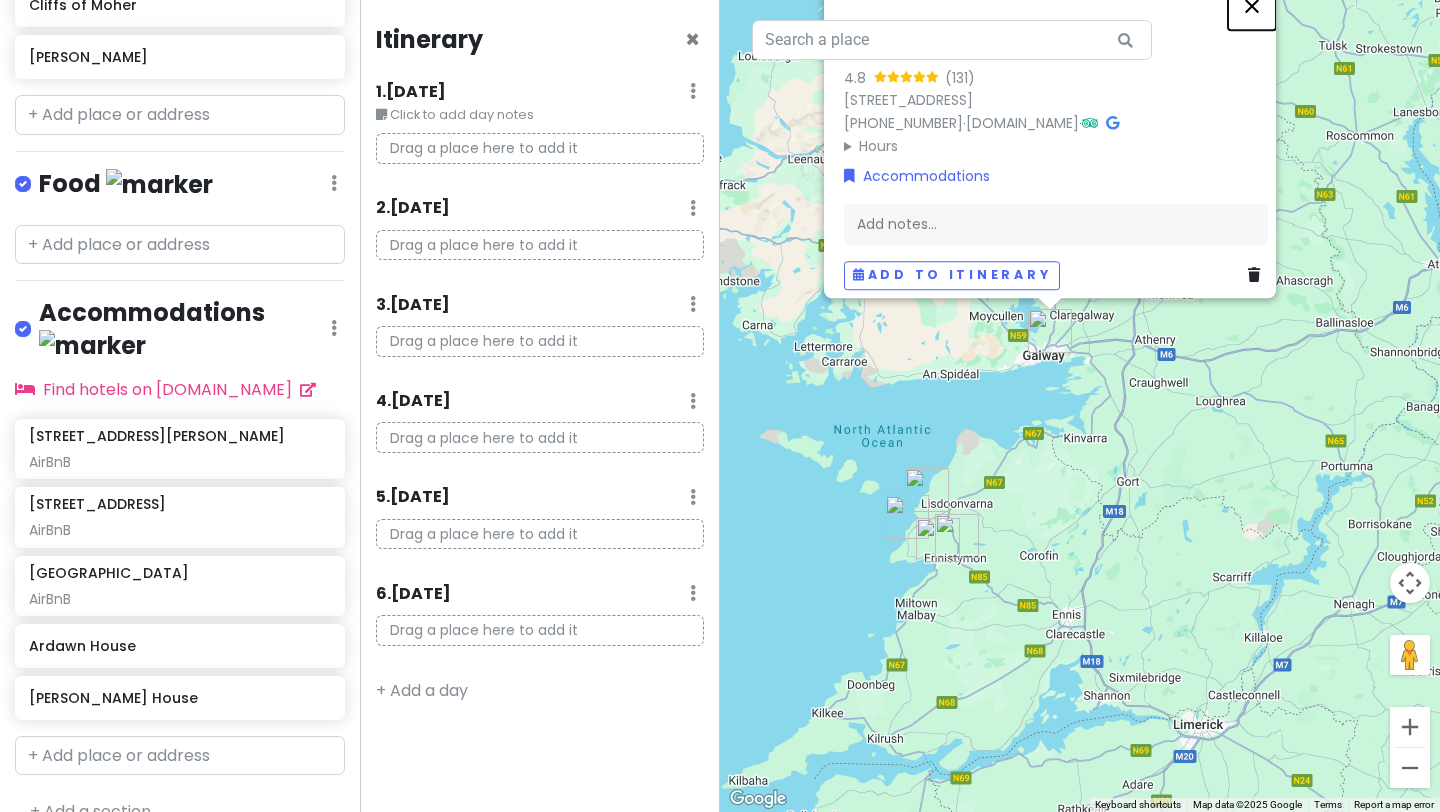 click at bounding box center [1252, 6] 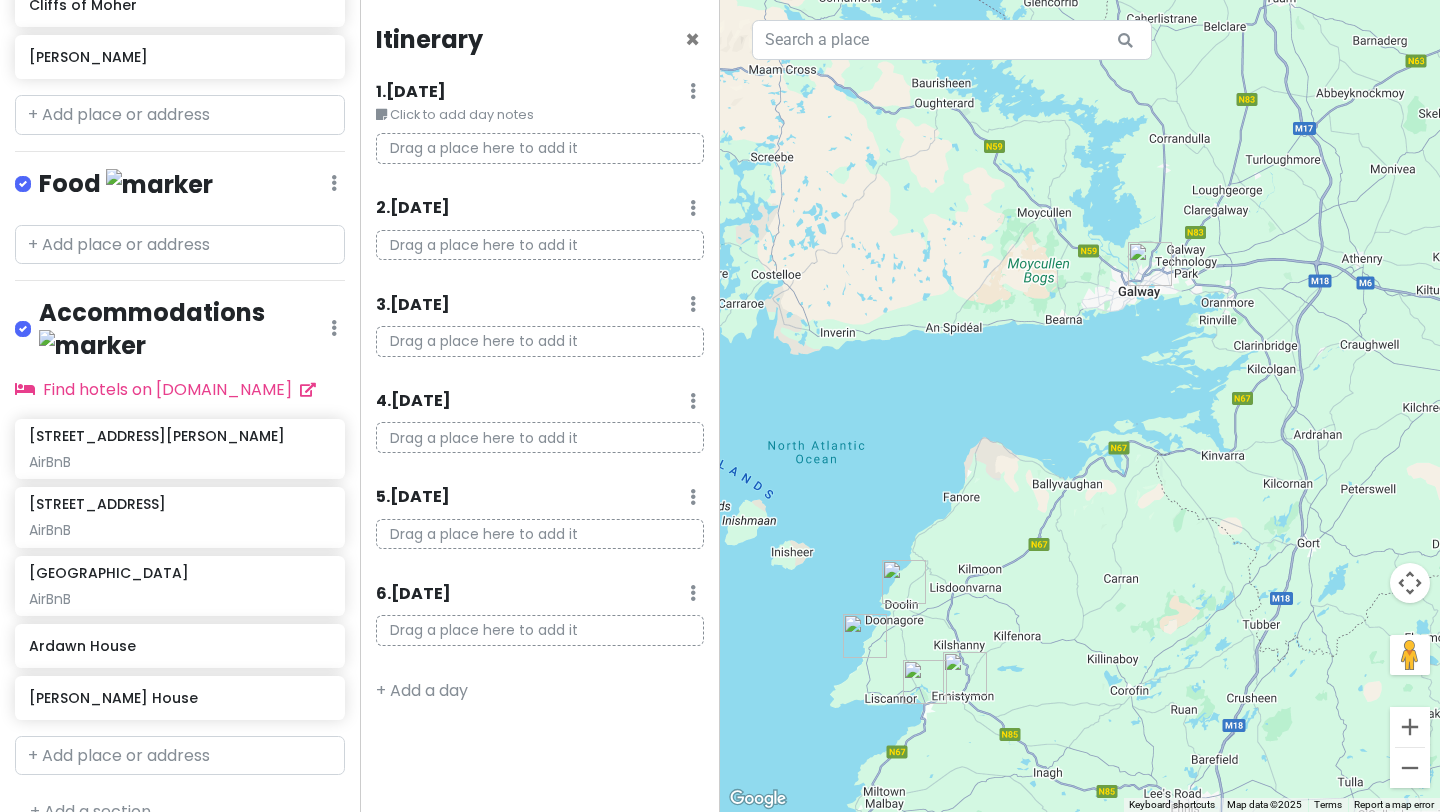 drag, startPoint x: 1032, startPoint y: 490, endPoint x: 1184, endPoint y: 421, distance: 166.92813 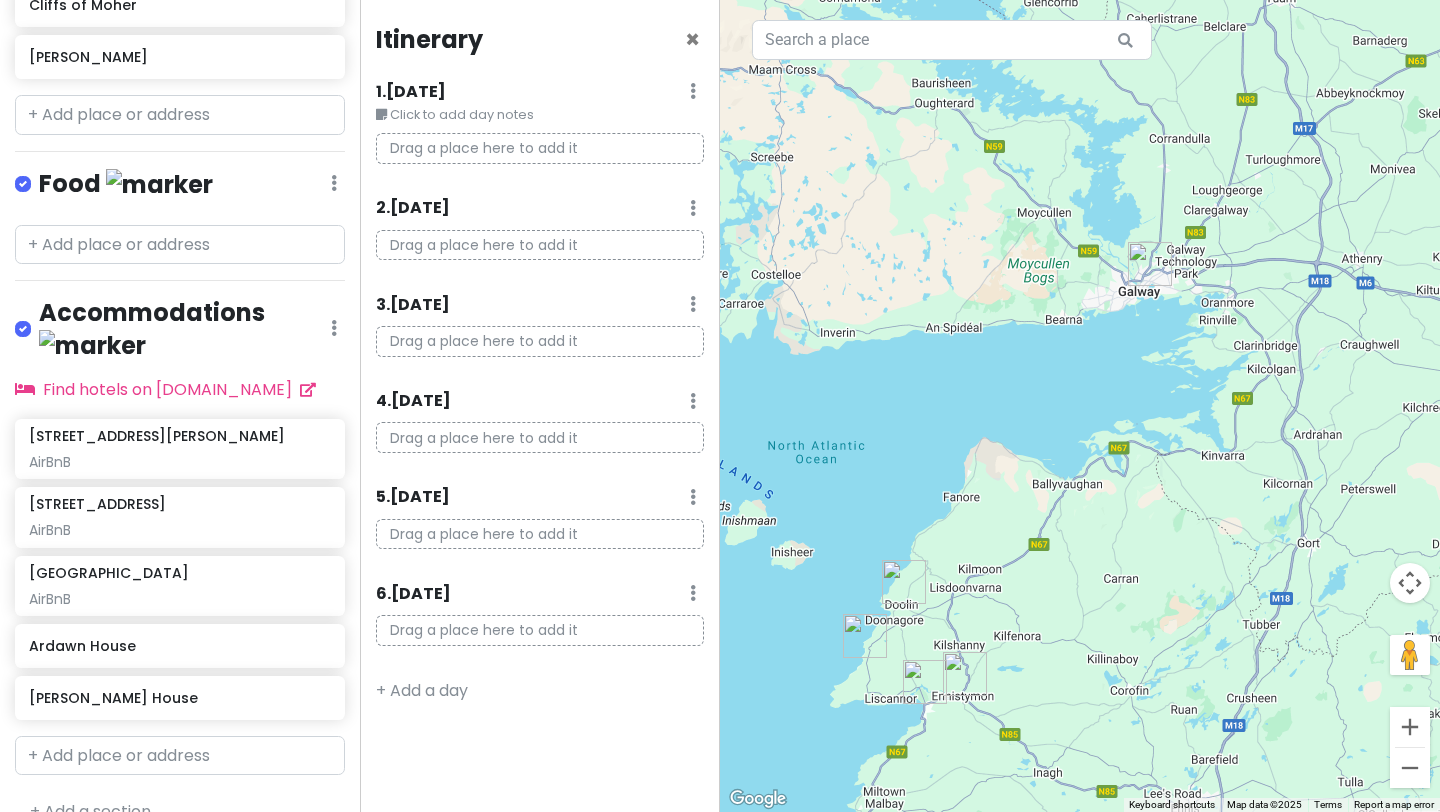 click on "To navigate, press the arrow keys." at bounding box center (1080, 406) 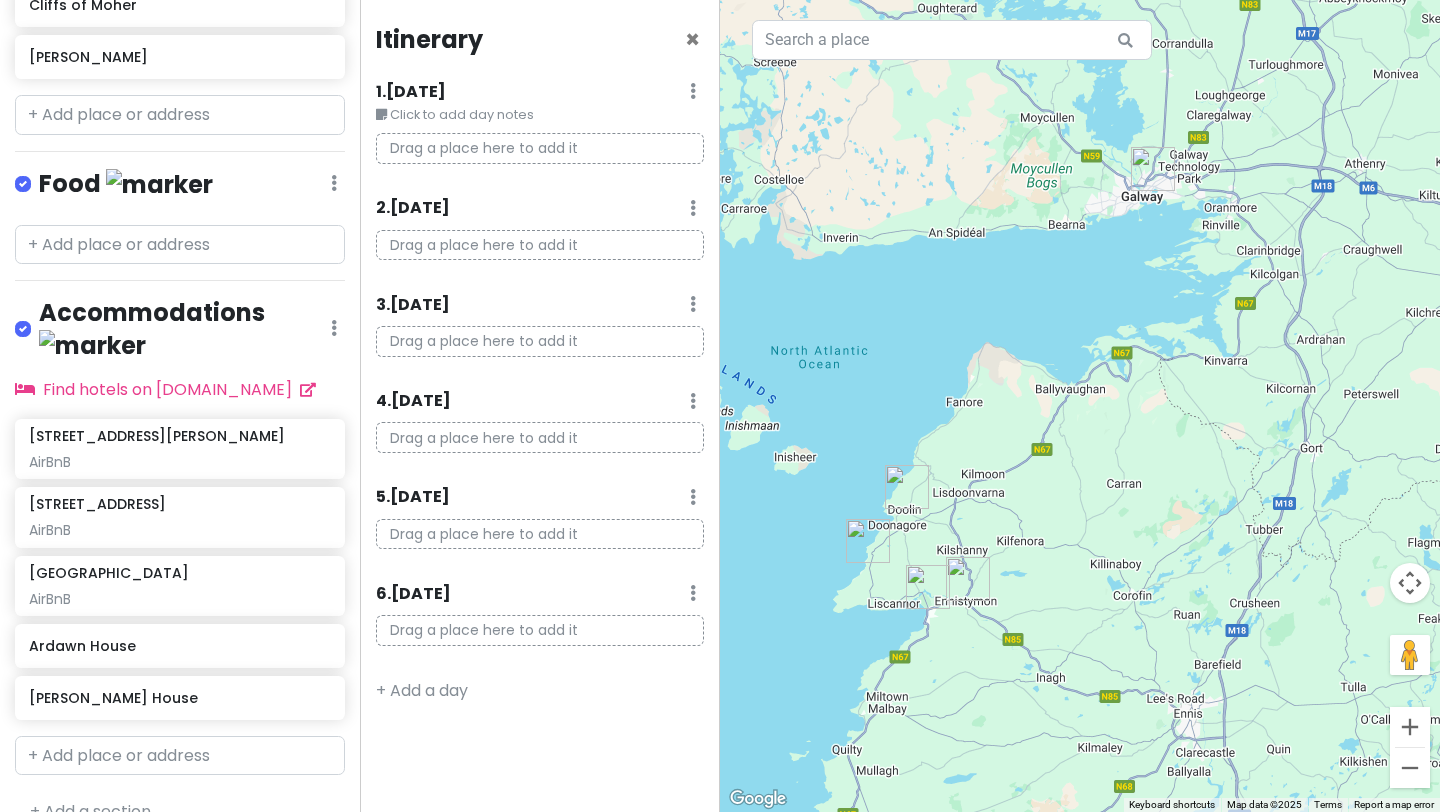 drag, startPoint x: 1111, startPoint y: 525, endPoint x: 1113, endPoint y: 428, distance: 97.020615 